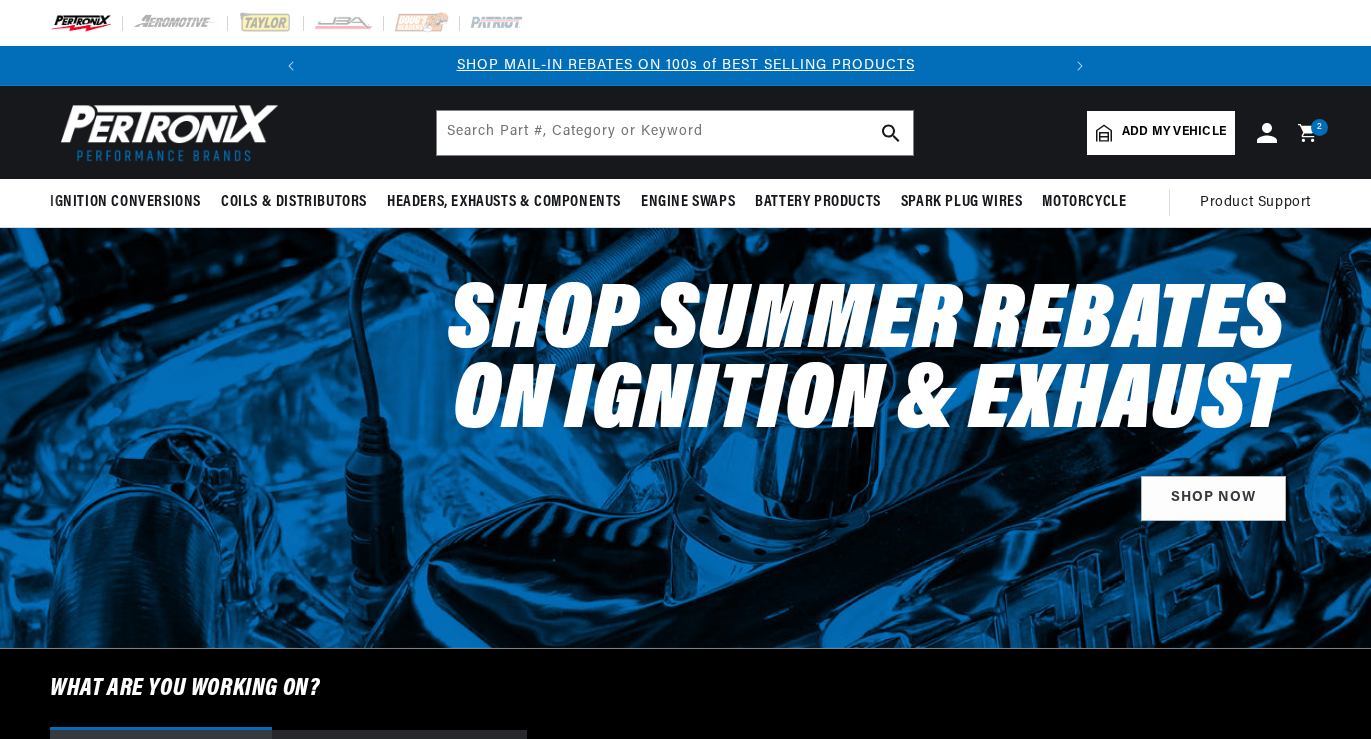 scroll, scrollTop: 0, scrollLeft: 0, axis: both 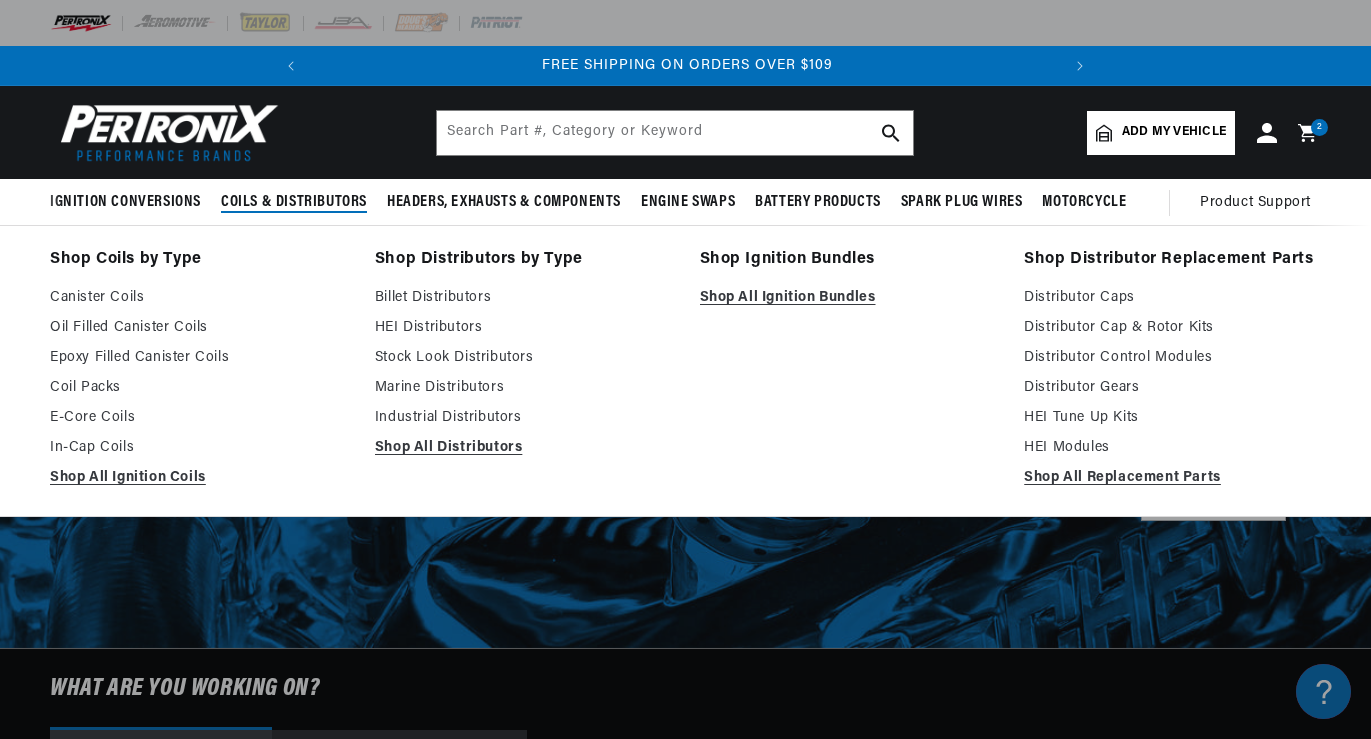 click on "Coils & Distributors" at bounding box center [294, 202] 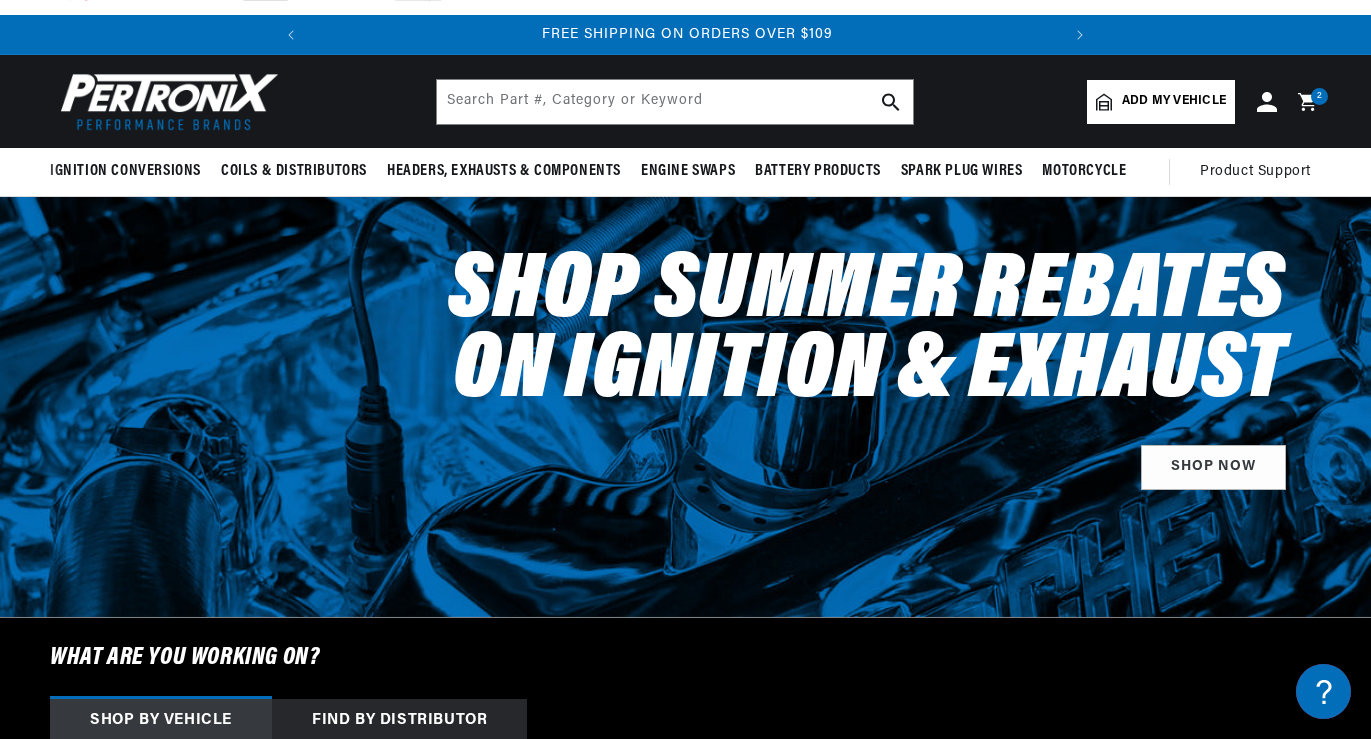 scroll, scrollTop: 38, scrollLeft: 0, axis: vertical 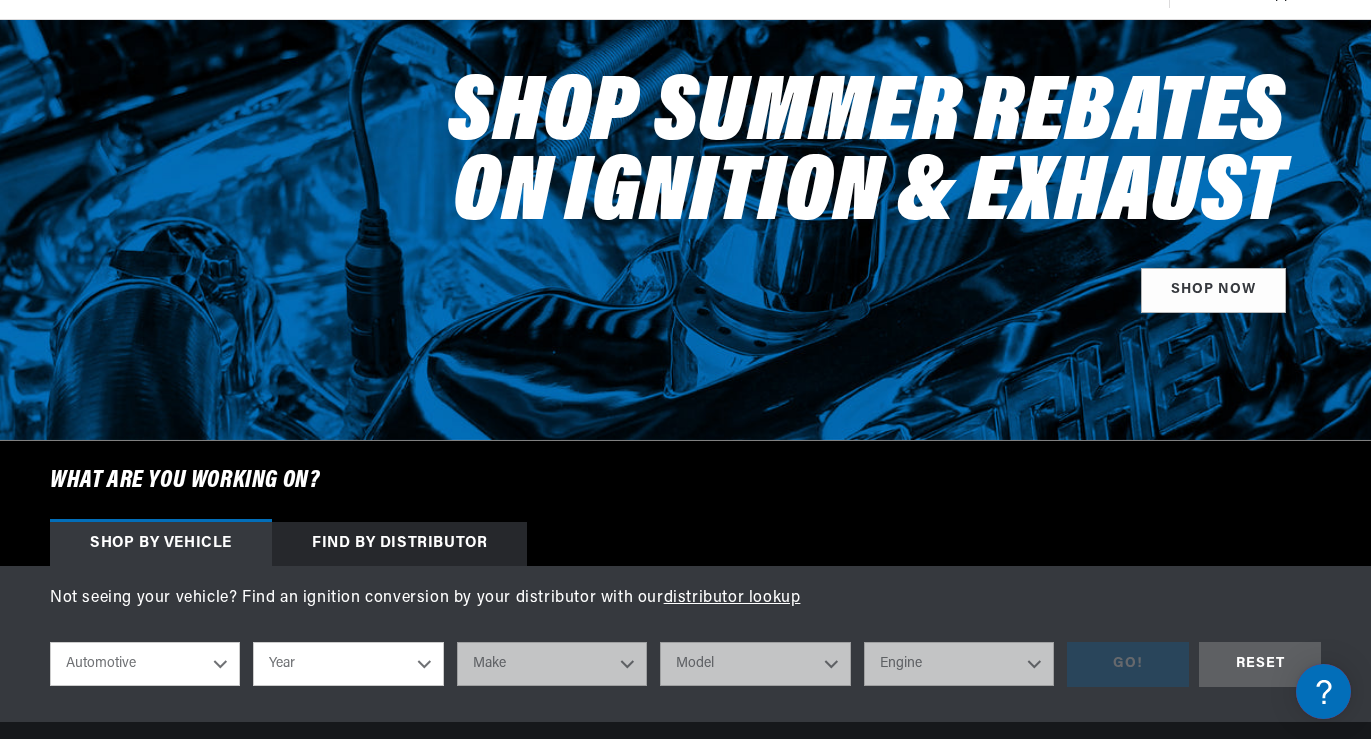 select on "1966" 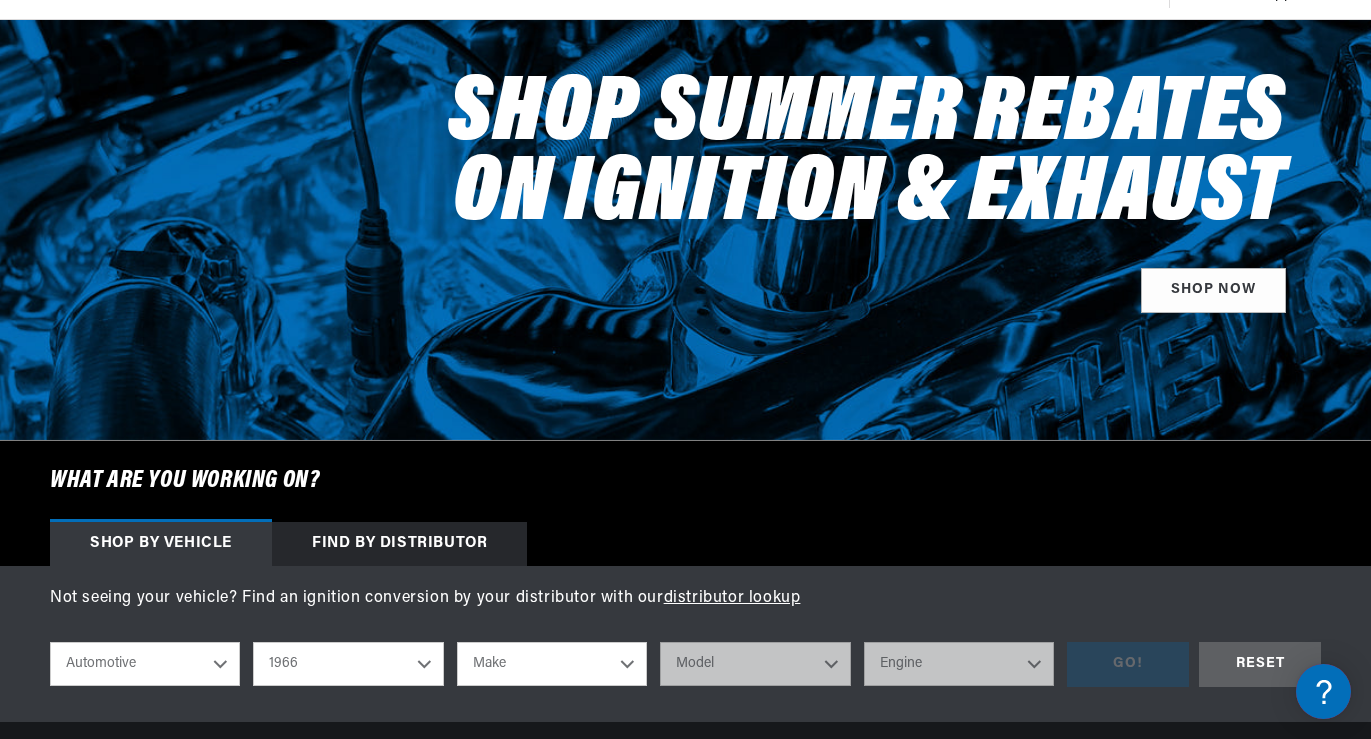 select on "Ford" 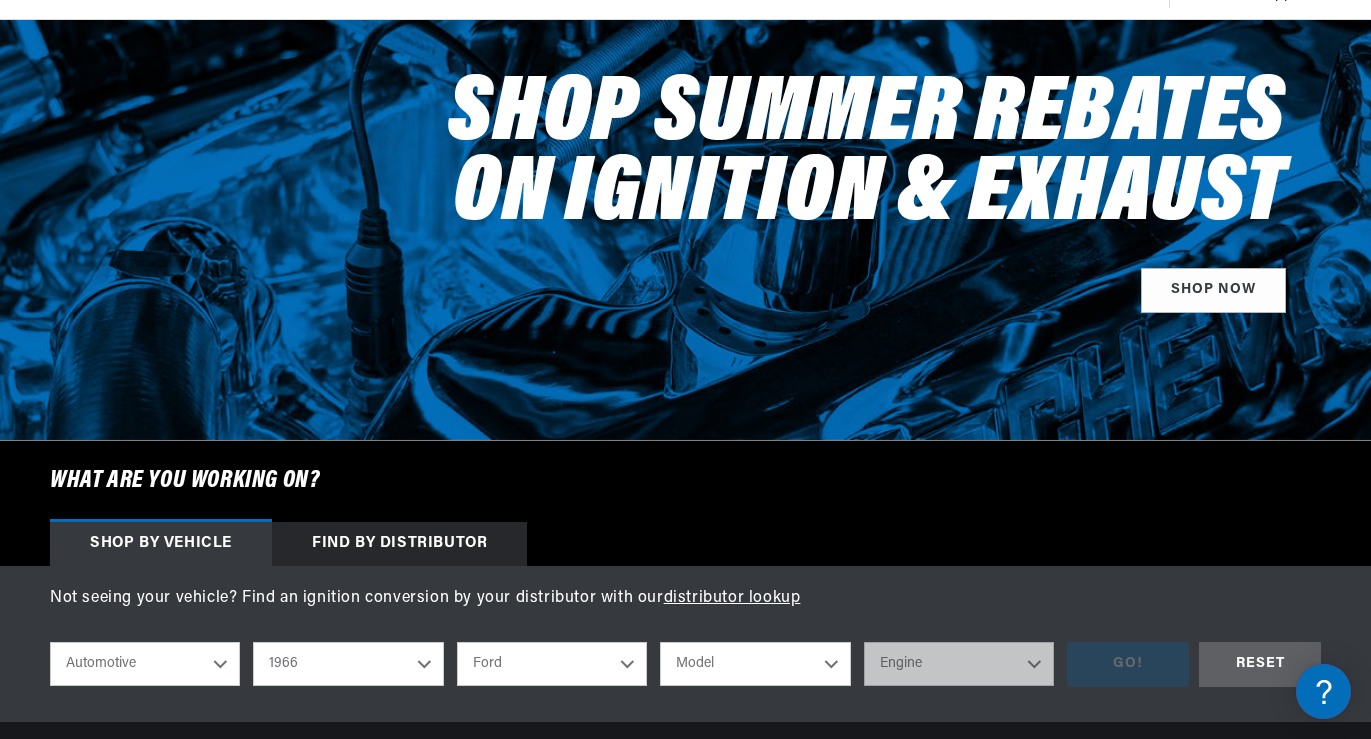 scroll, scrollTop: 0, scrollLeft: 0, axis: both 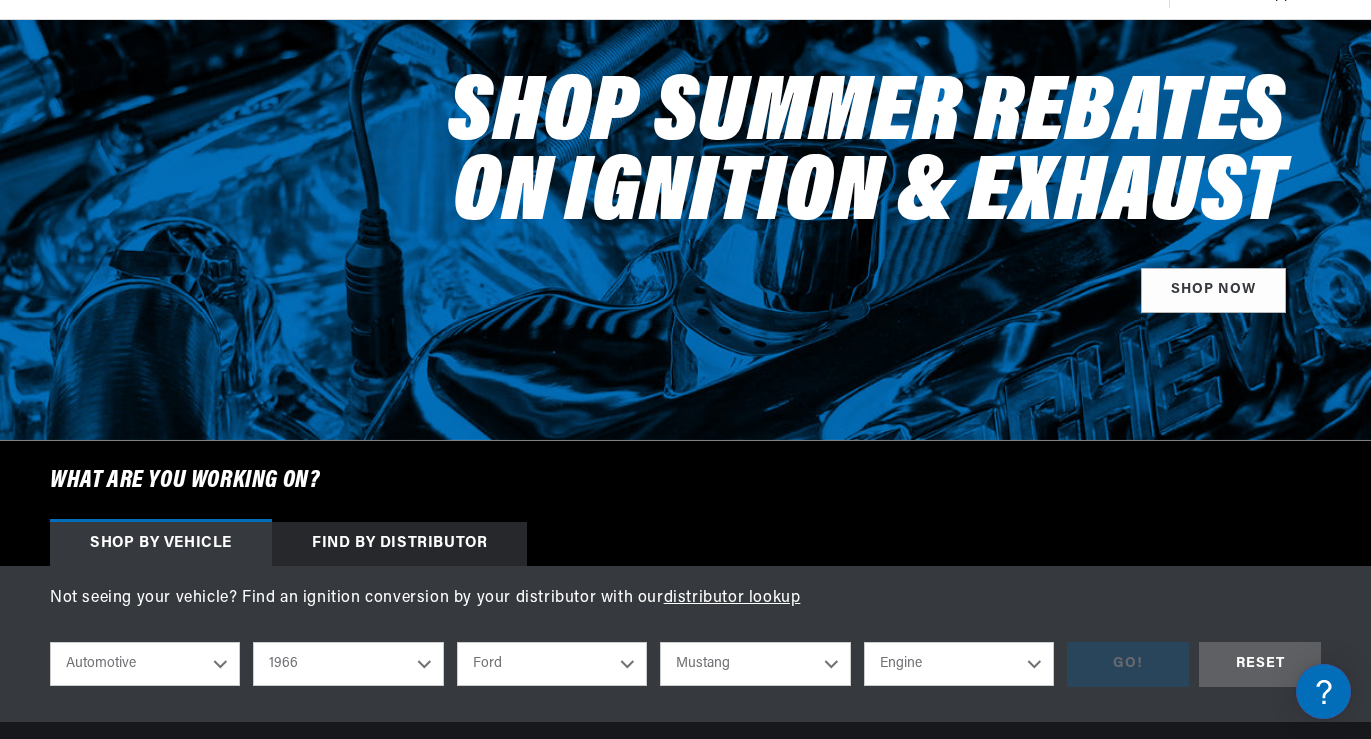 select on "289cid-4.7L" 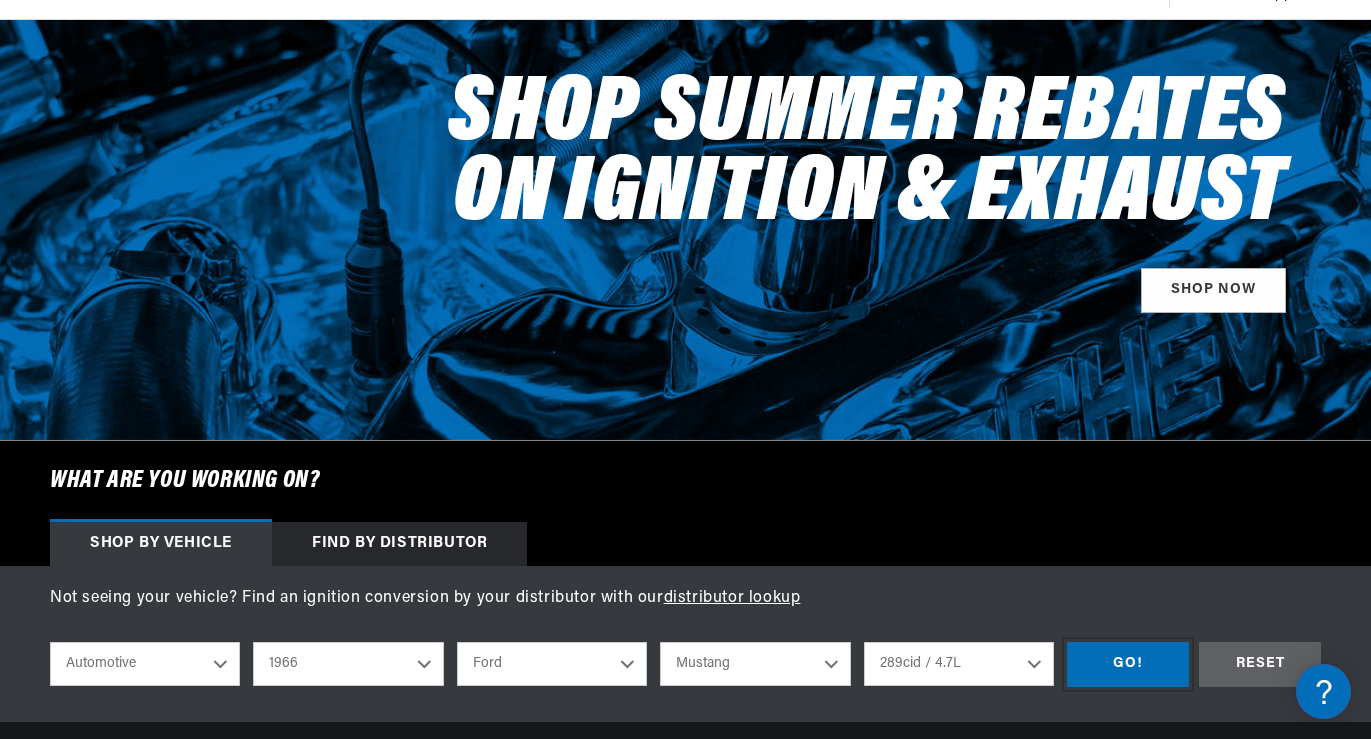 click on "GO!" at bounding box center (1128, 664) 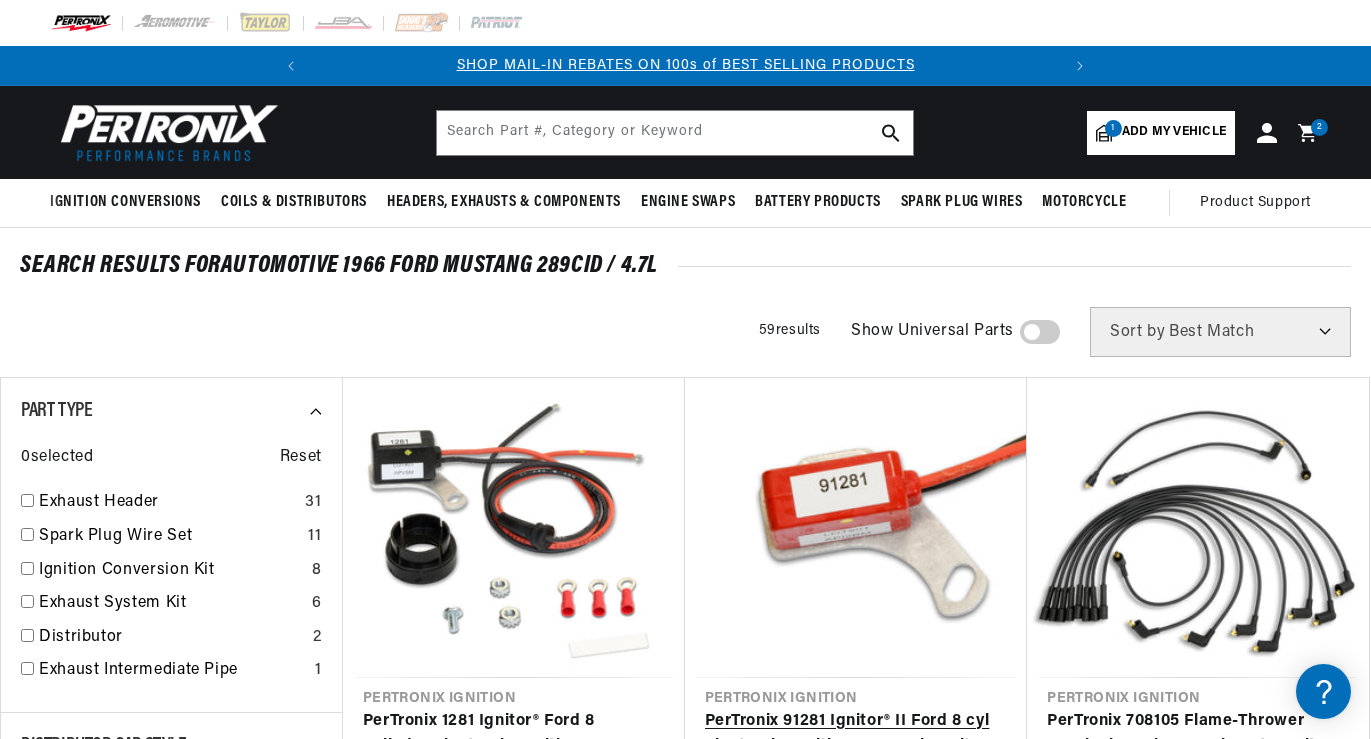scroll, scrollTop: 27, scrollLeft: 0, axis: vertical 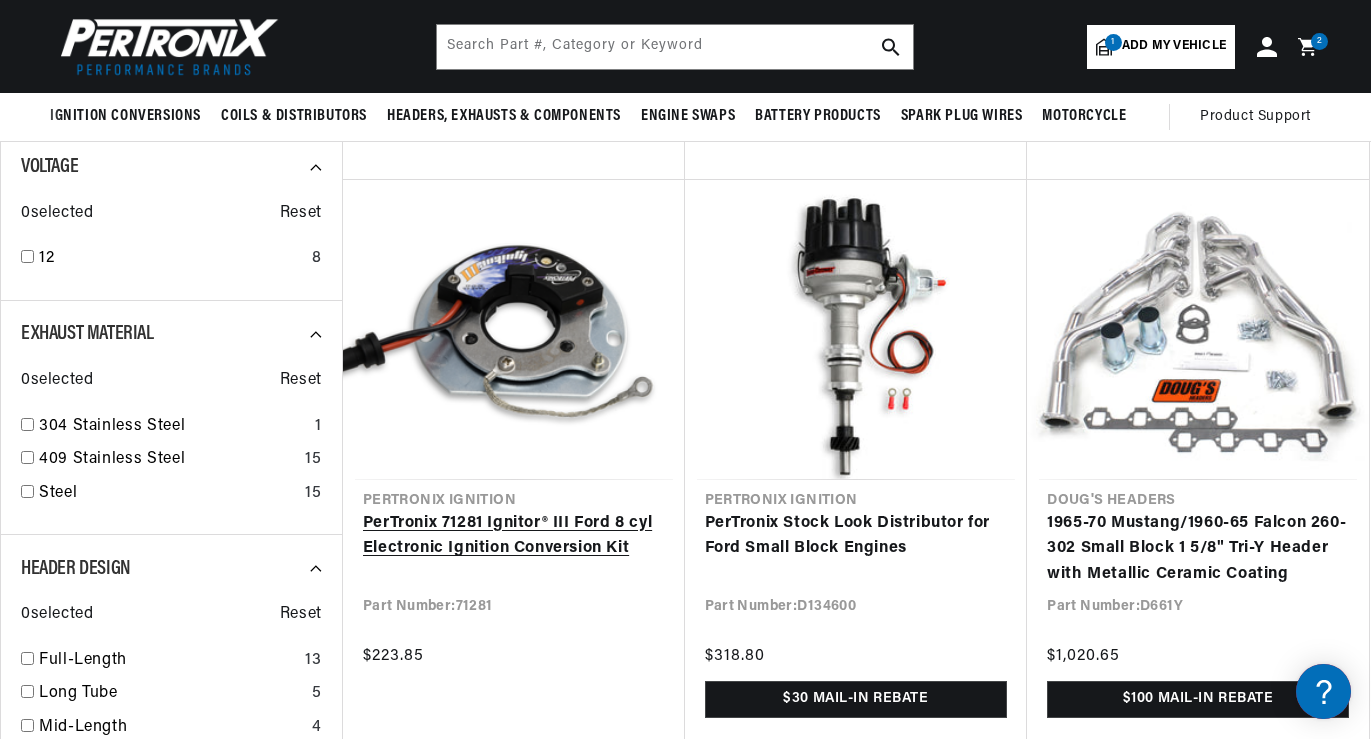 click on "PerTronix 71281 Ignitor® III Ford 8 cyl Electronic Ignition Conversion Kit" at bounding box center [514, 536] 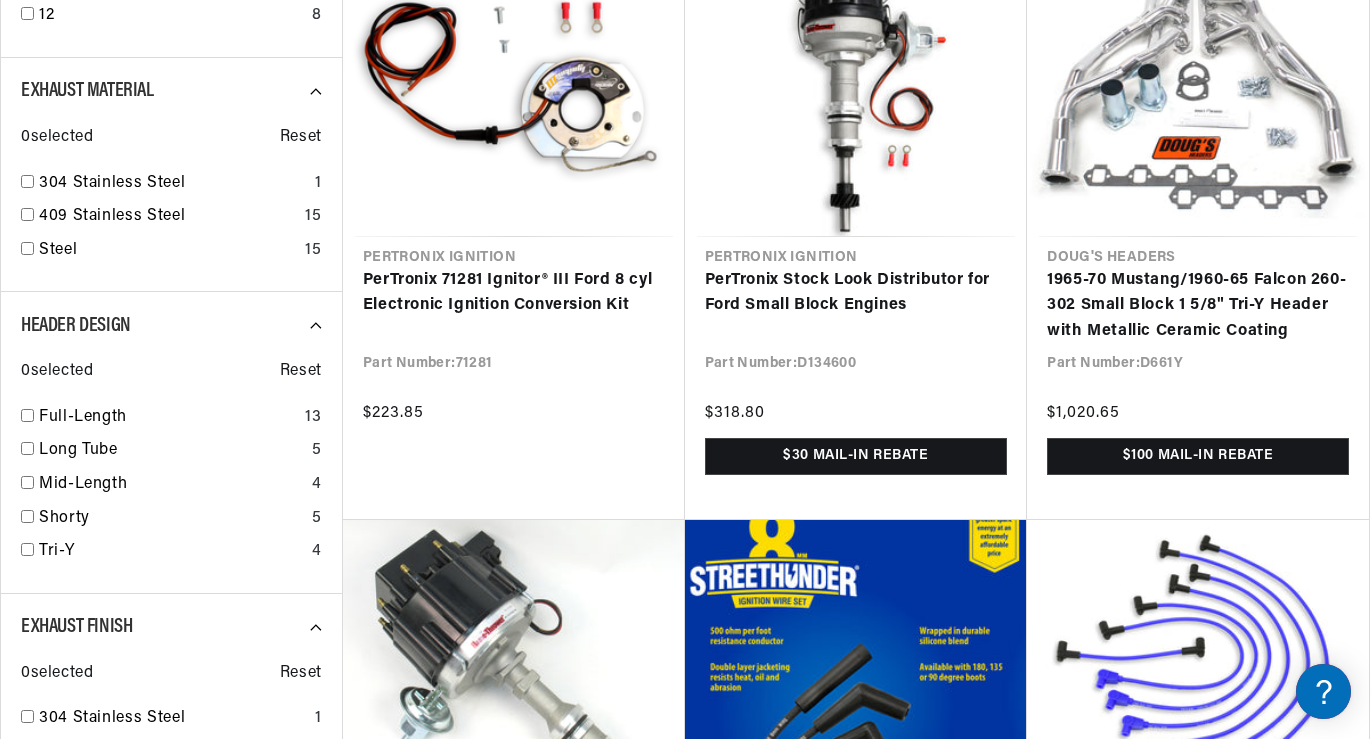 scroll, scrollTop: 1131, scrollLeft: 0, axis: vertical 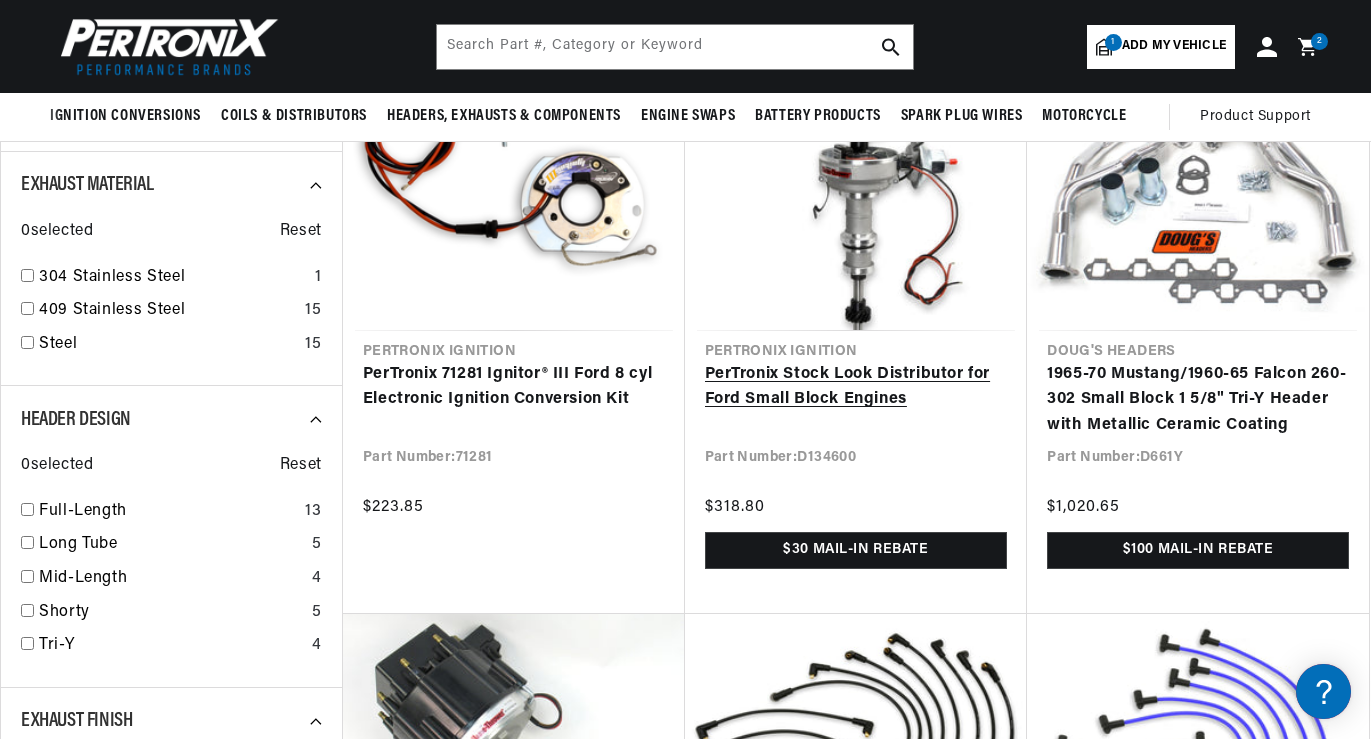 click on "PerTronix Stock Look Distributor for Ford Small Block Engines" at bounding box center [856, 387] 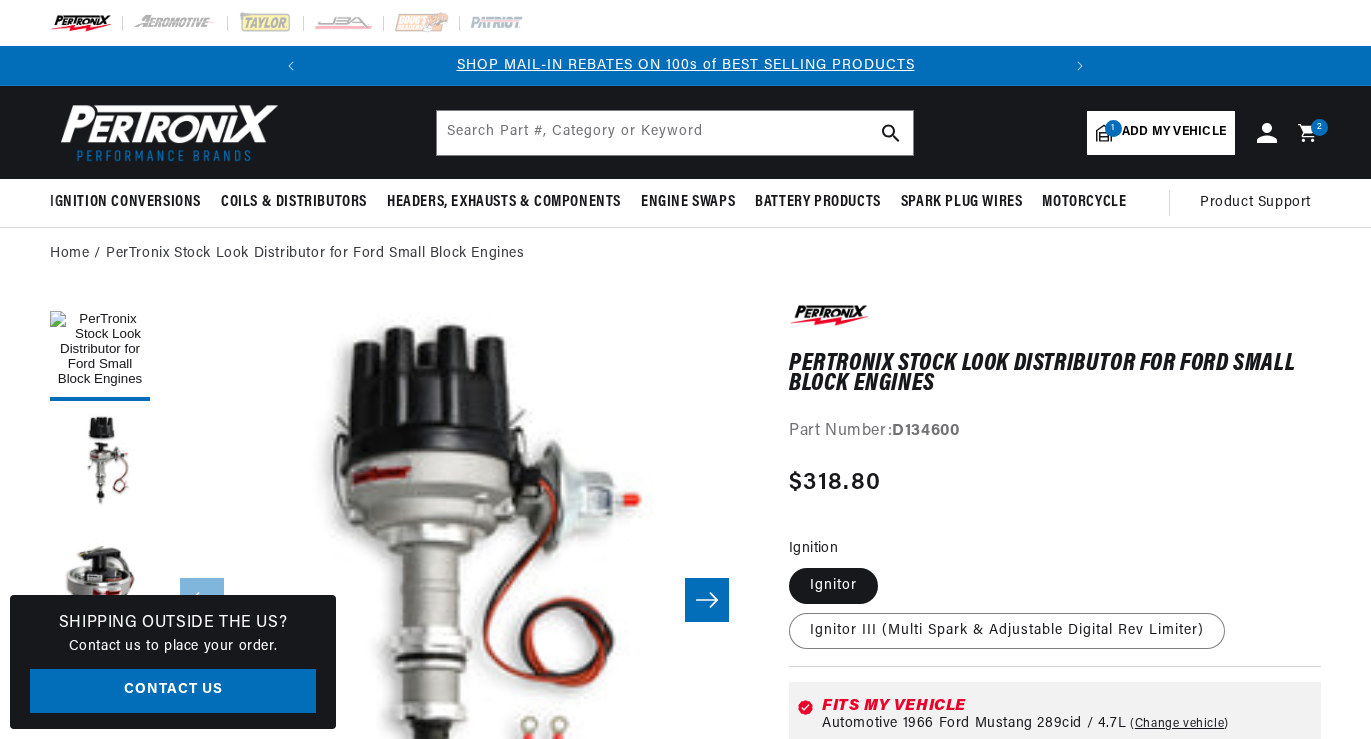 scroll, scrollTop: 0, scrollLeft: 0, axis: both 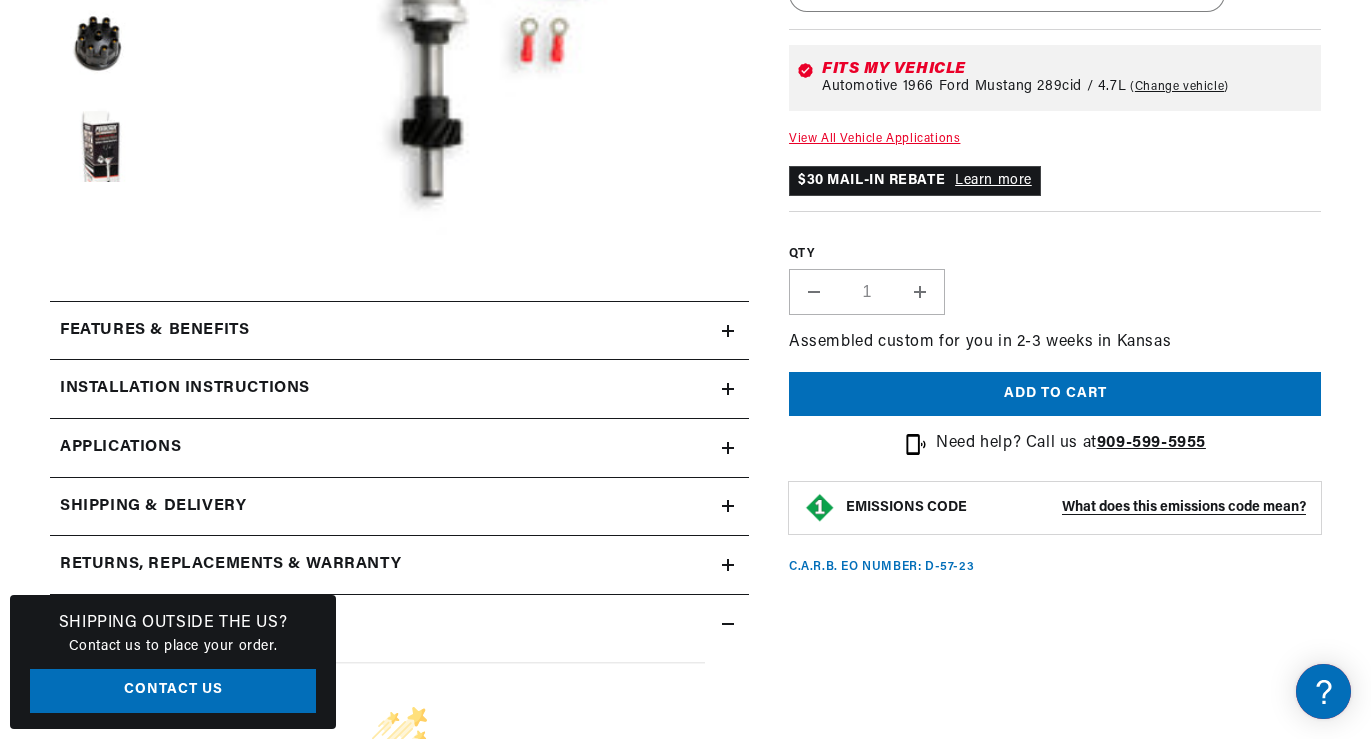 click 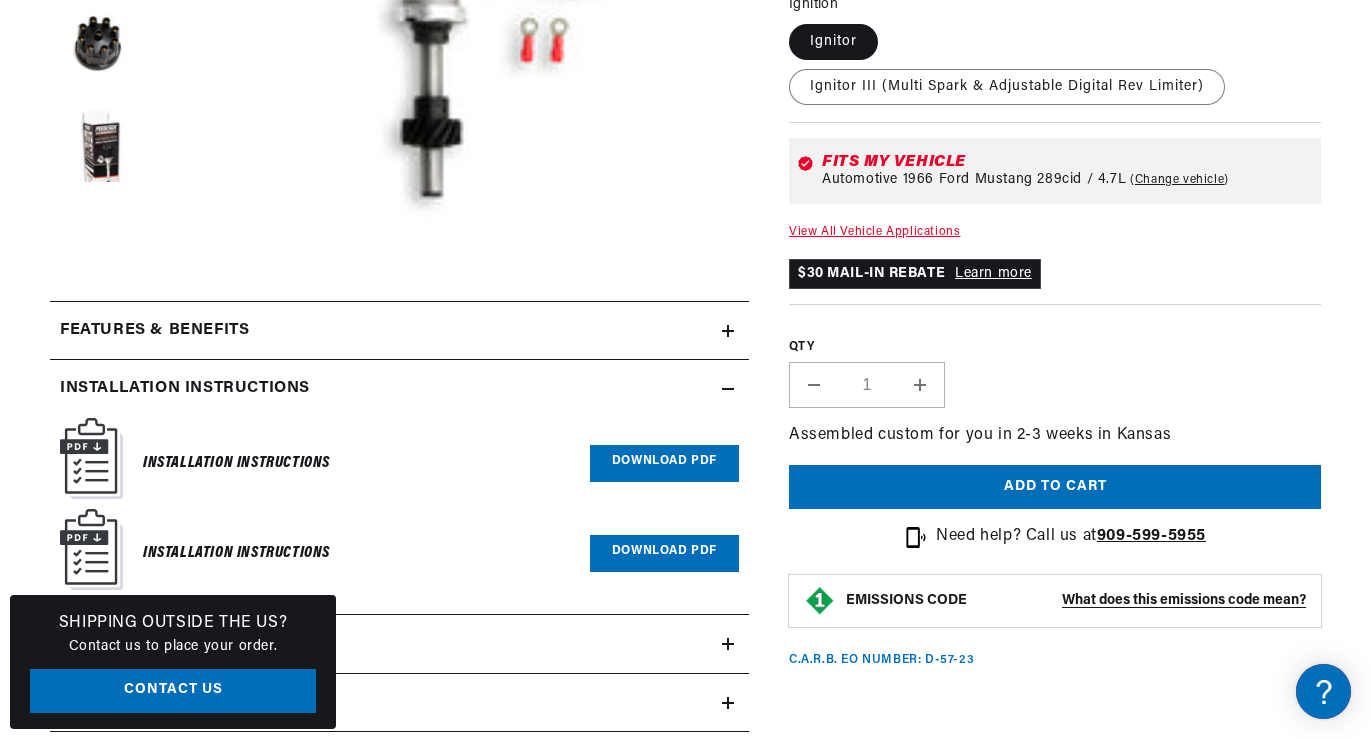 click on "Download PDF" at bounding box center (664, 463) 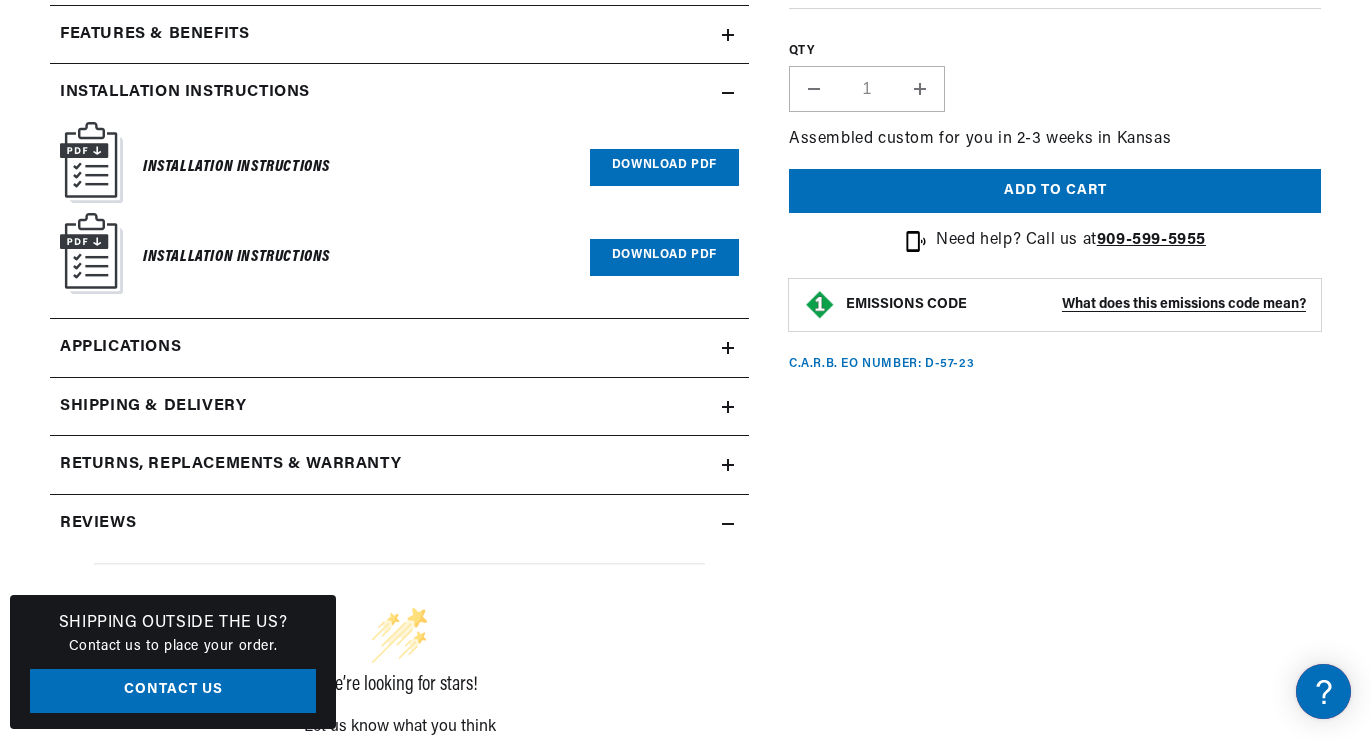 scroll, scrollTop: 981, scrollLeft: 0, axis: vertical 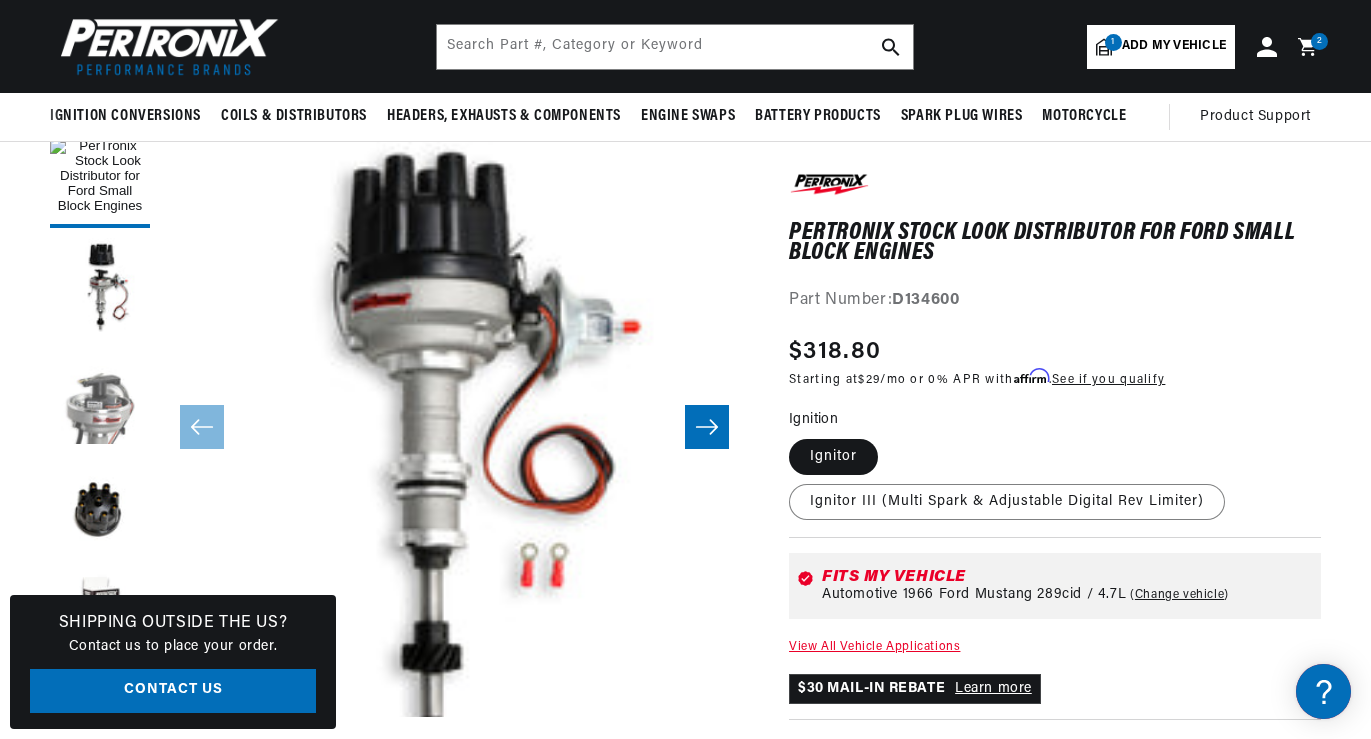 click at bounding box center [100, 398] 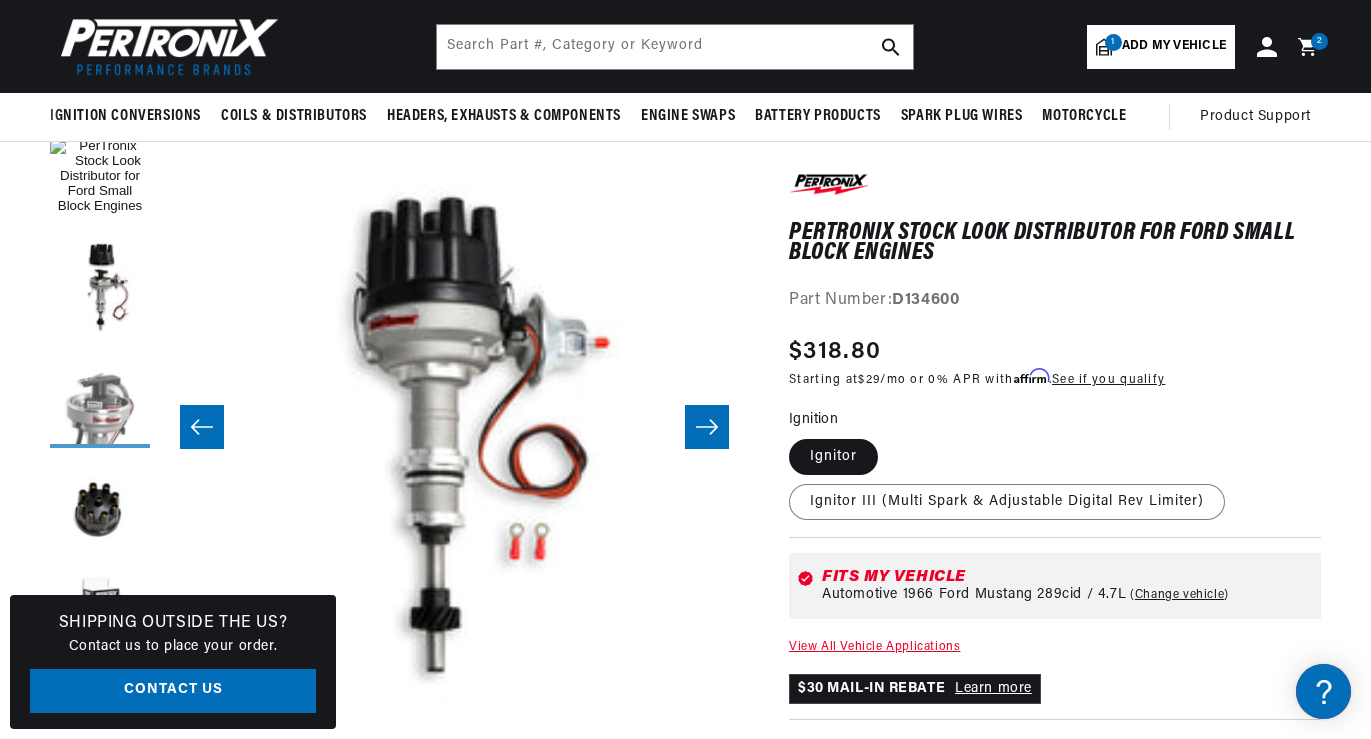 scroll, scrollTop: 0, scrollLeft: 1178, axis: horizontal 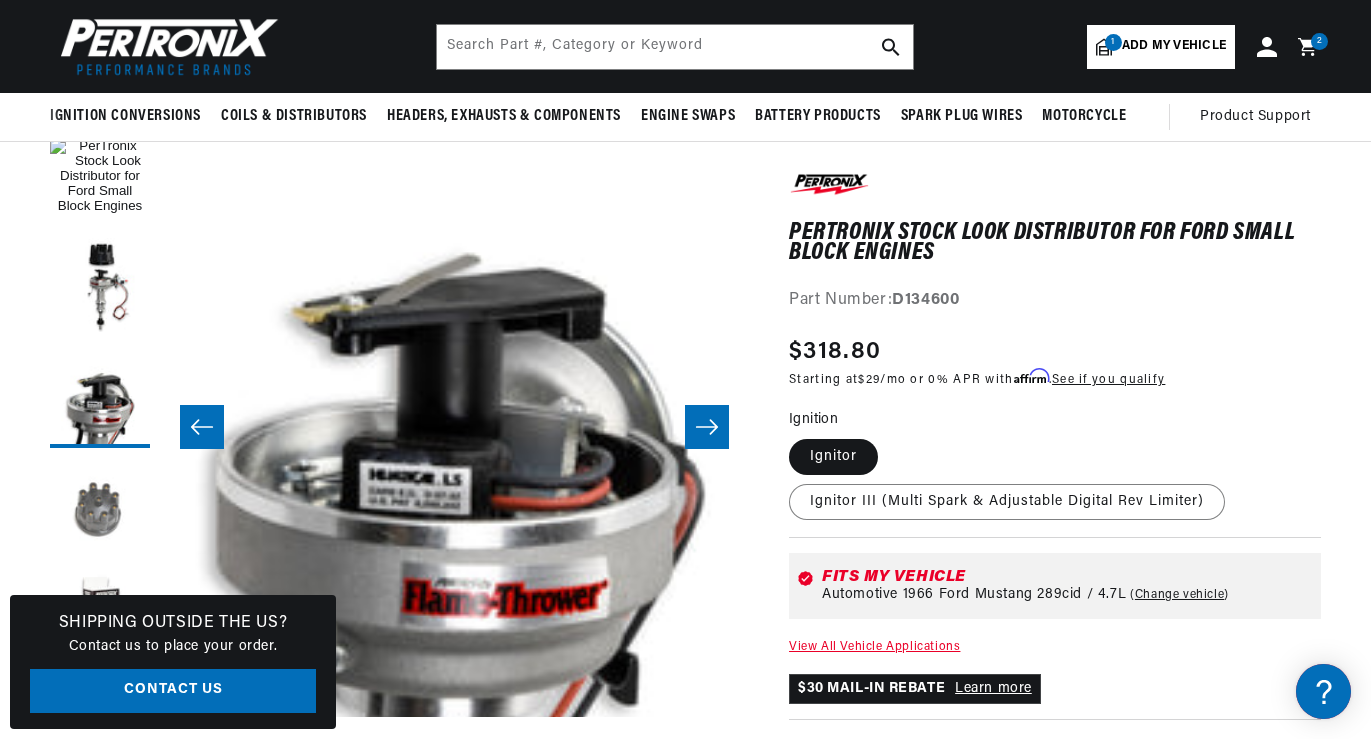 click at bounding box center [100, 508] 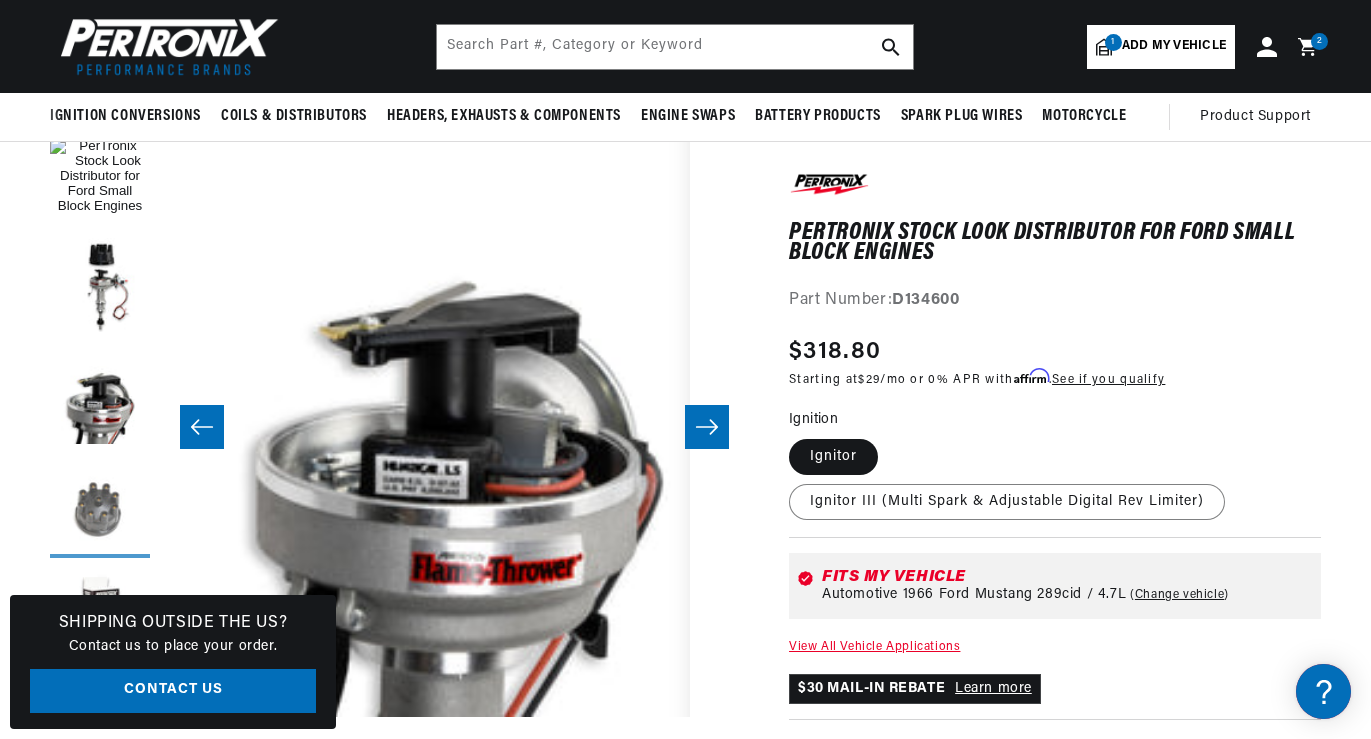 scroll, scrollTop: 0, scrollLeft: 1767, axis: horizontal 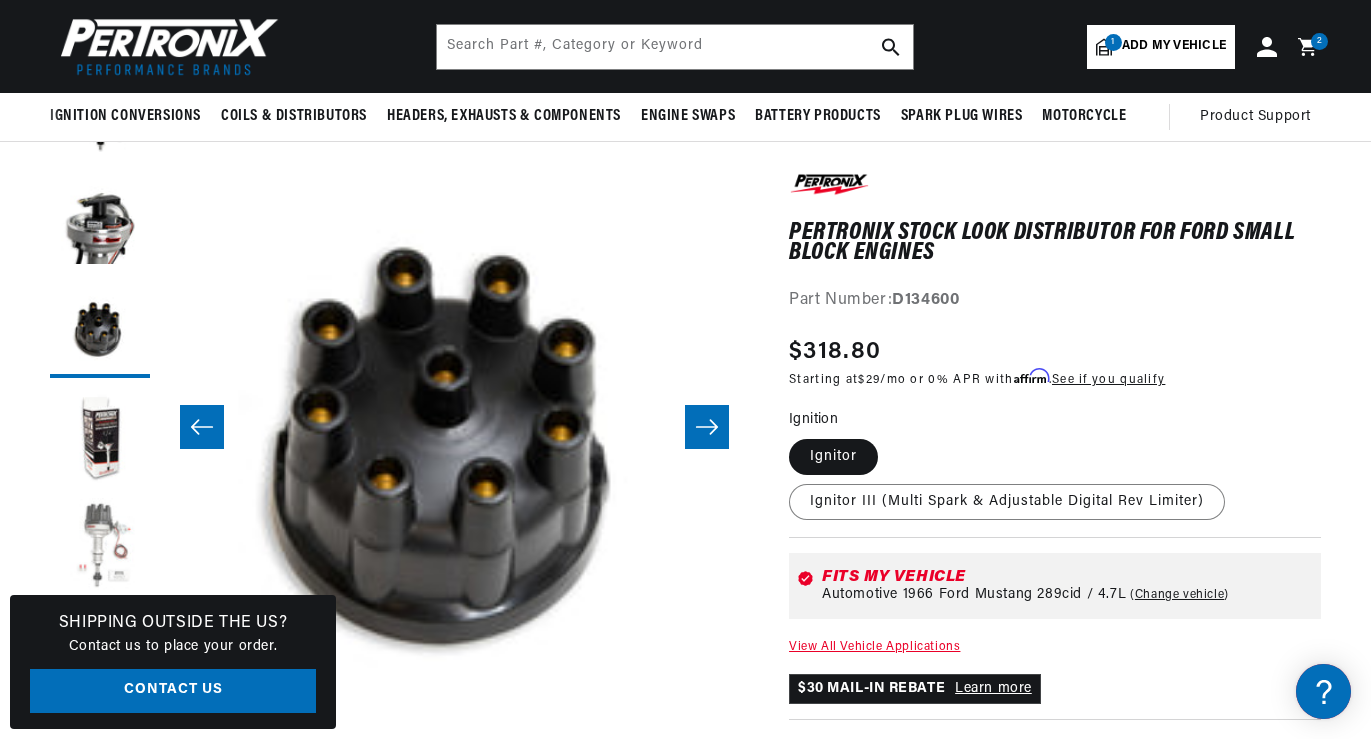 click at bounding box center (100, 548) 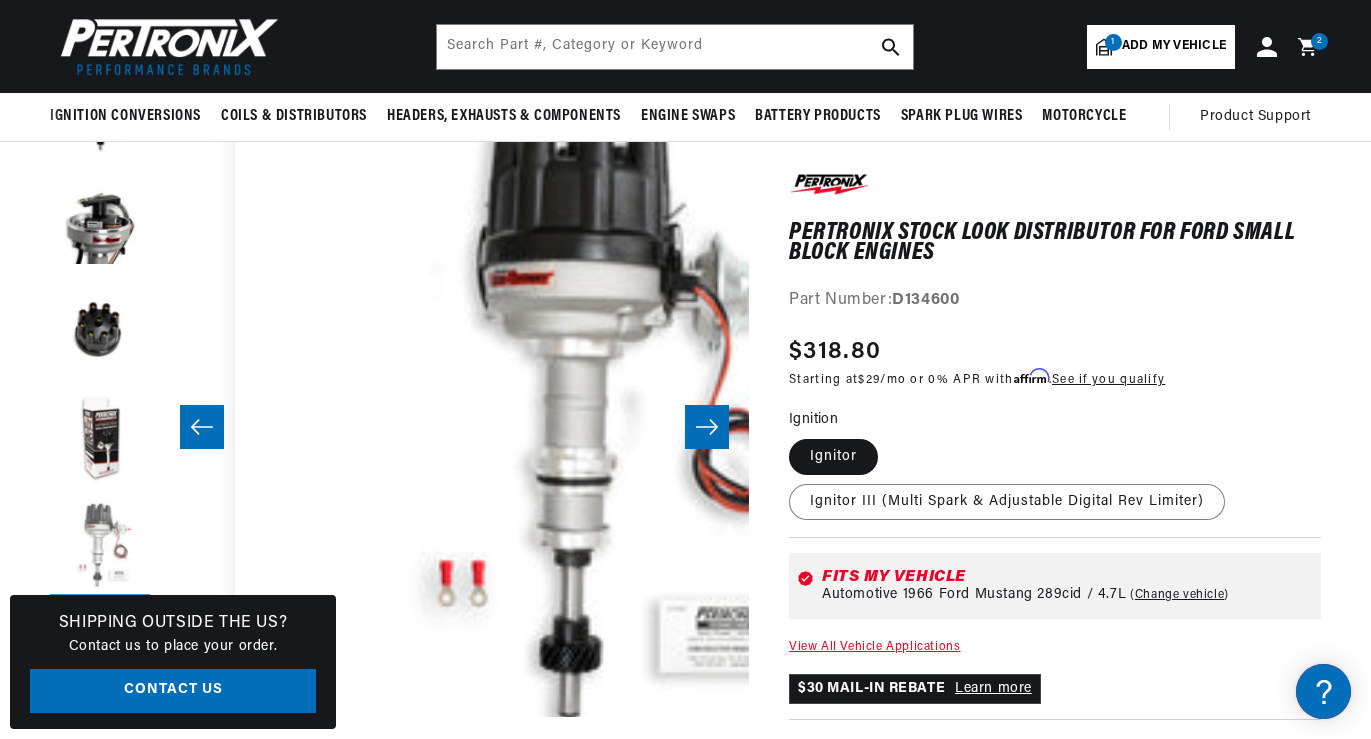 scroll, scrollTop: 0, scrollLeft: 2945, axis: horizontal 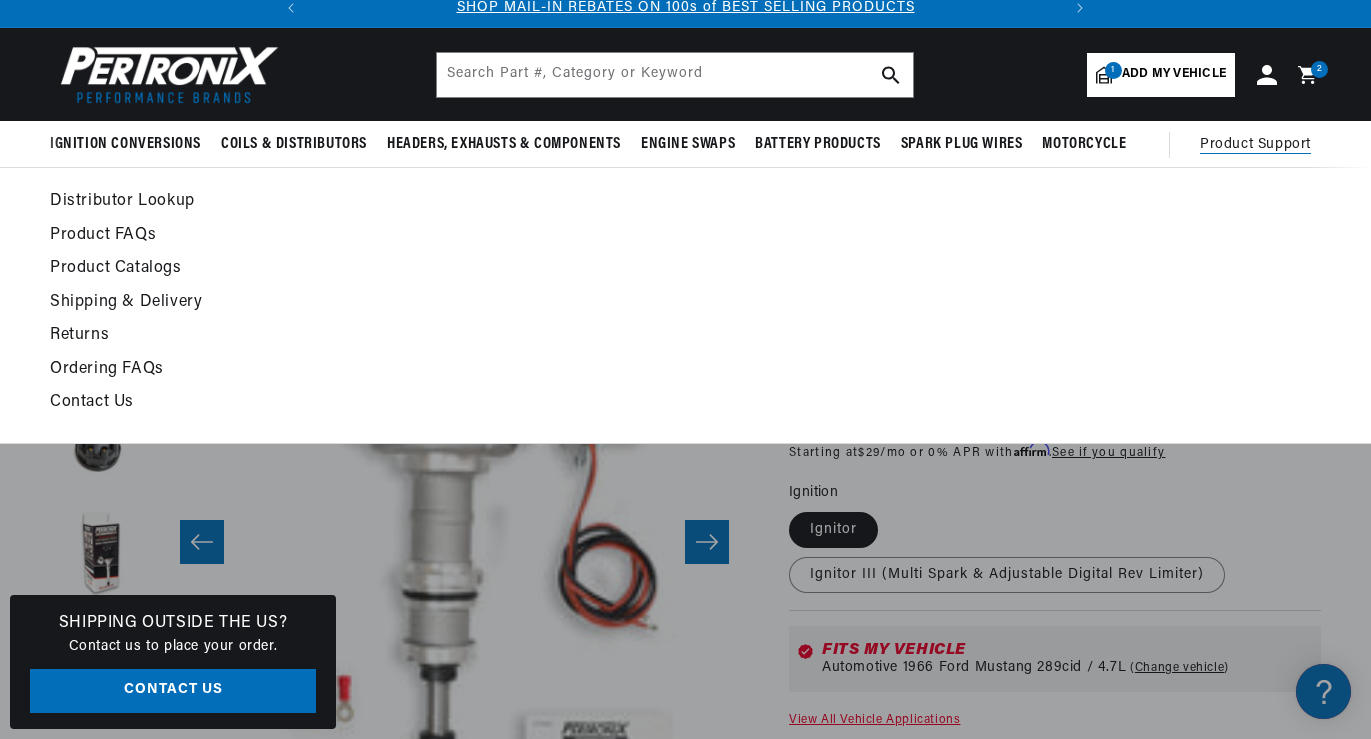 click on "Product Support" at bounding box center [1255, 145] 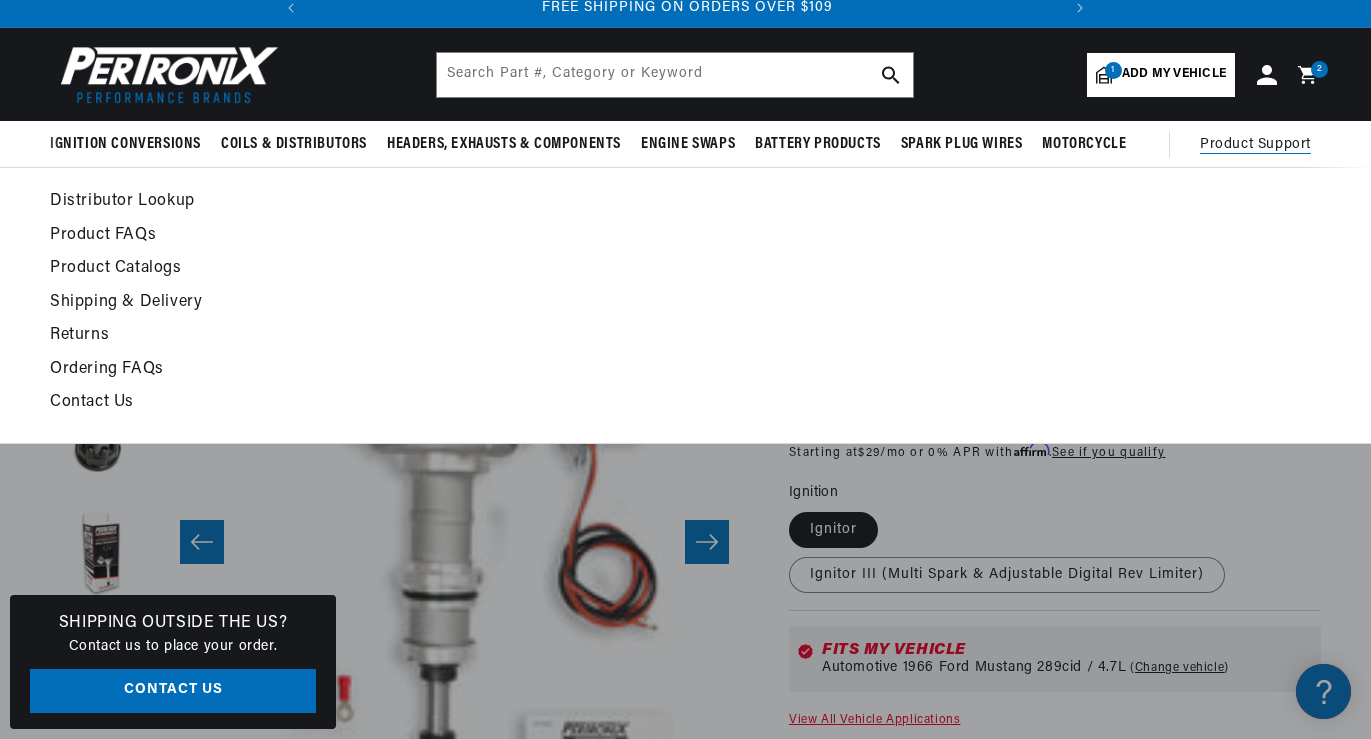 click on "Contact Us" at bounding box center [512, 403] 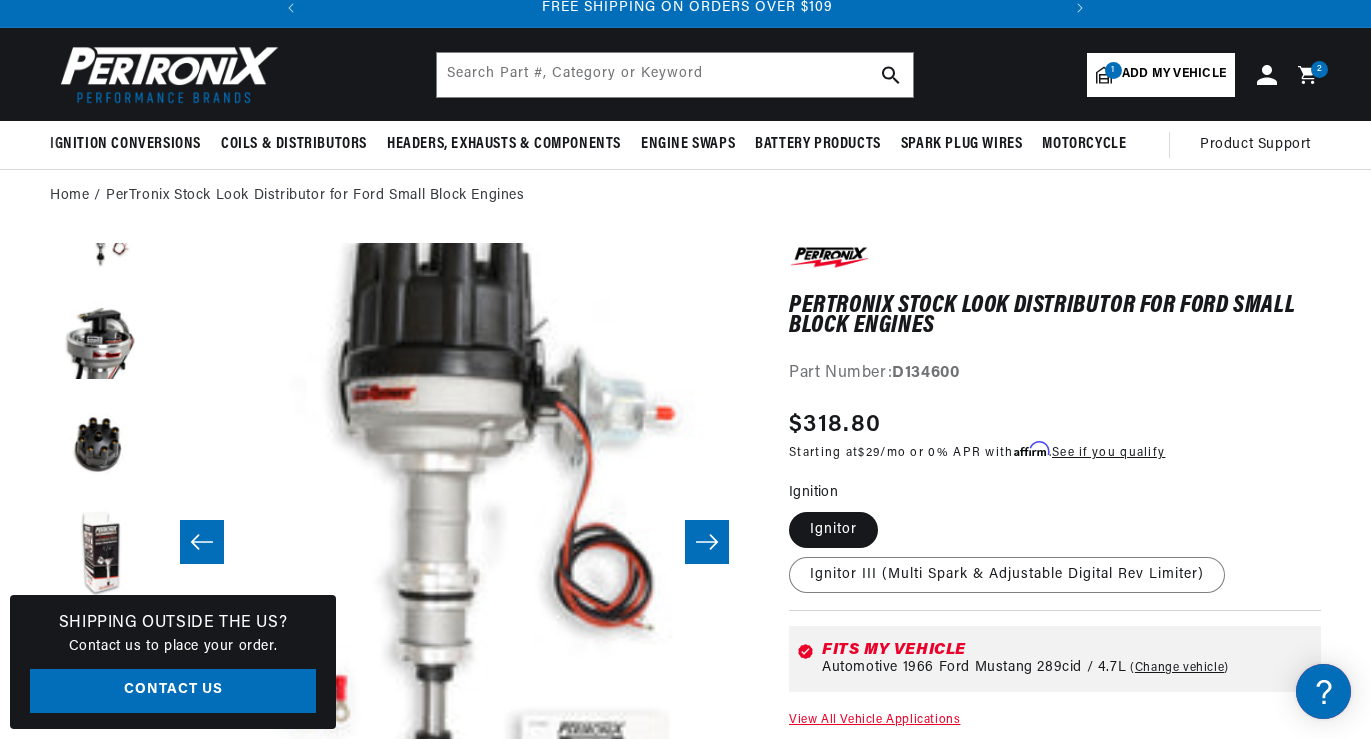 scroll, scrollTop: 0, scrollLeft: 2950, axis: horizontal 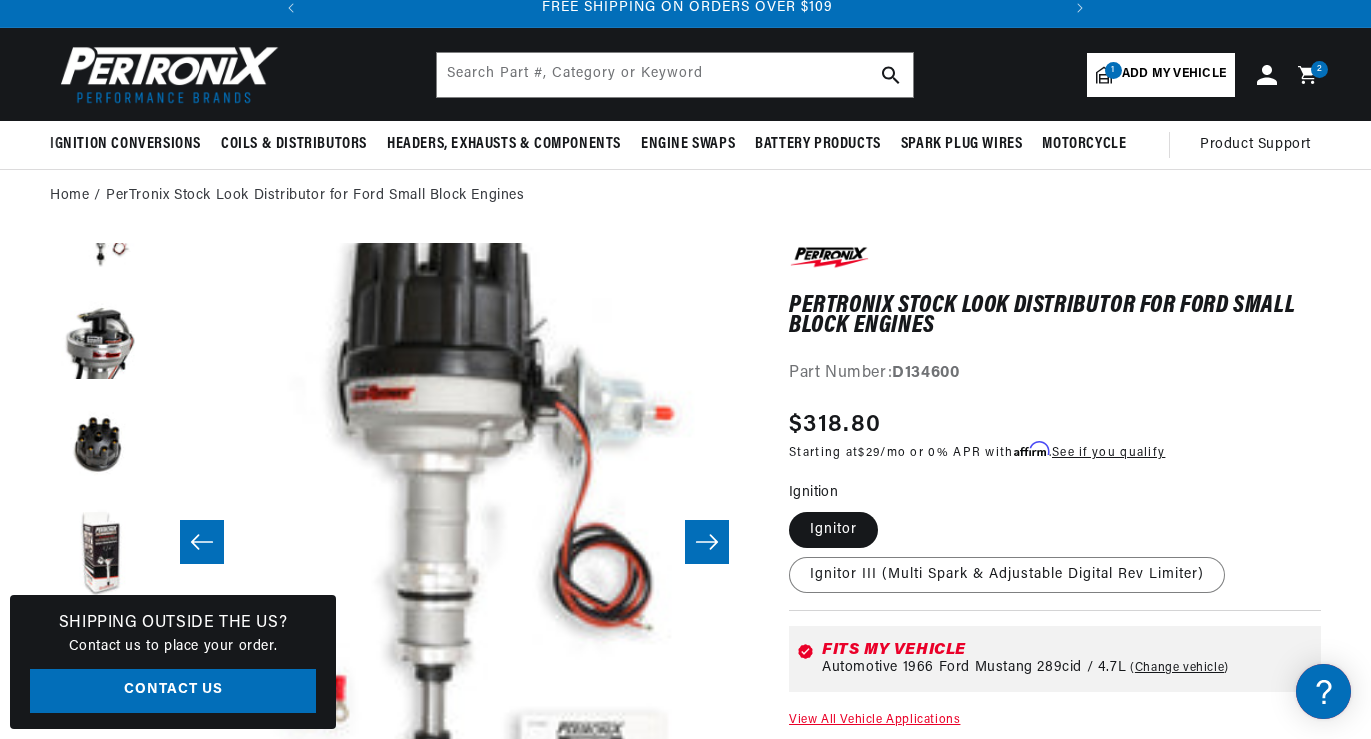 click on "Open media 6 in modal" at bounding box center [96, 891] 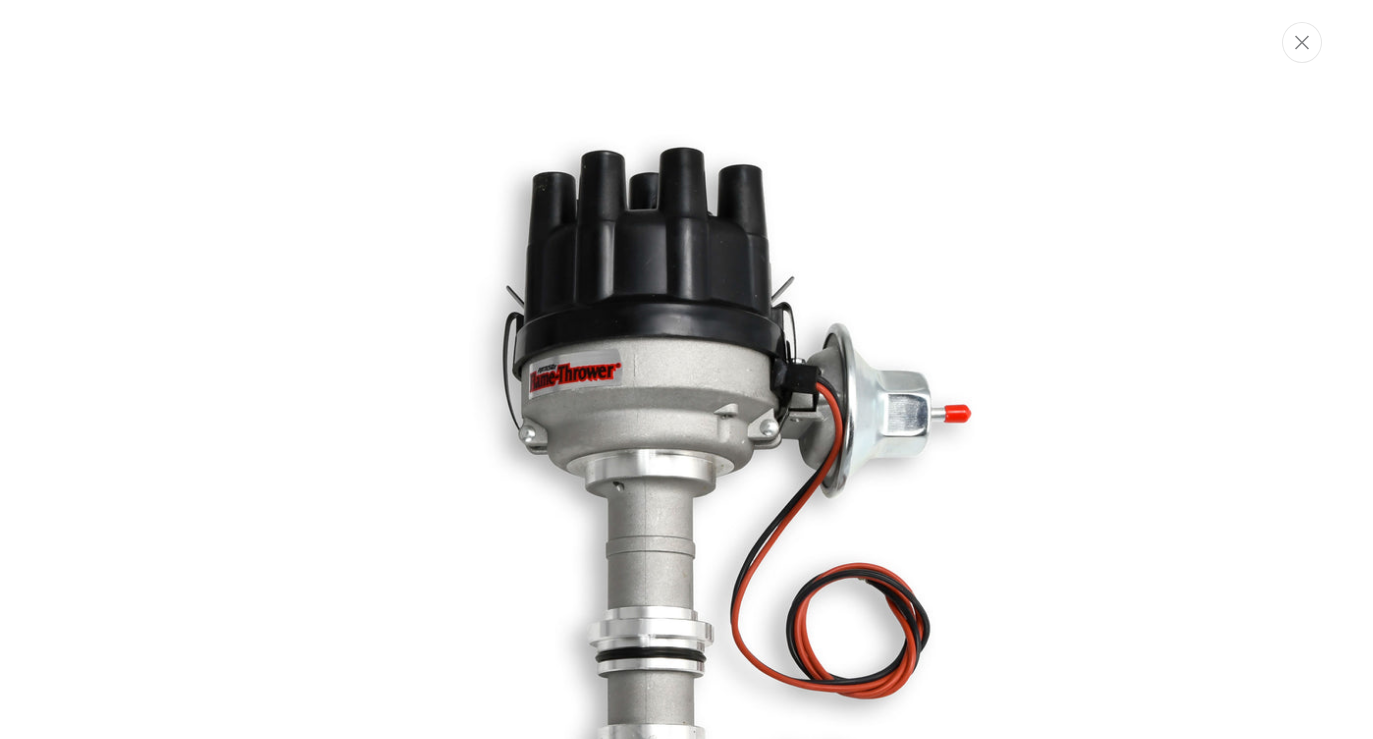 scroll, scrollTop: 5665, scrollLeft: 0, axis: vertical 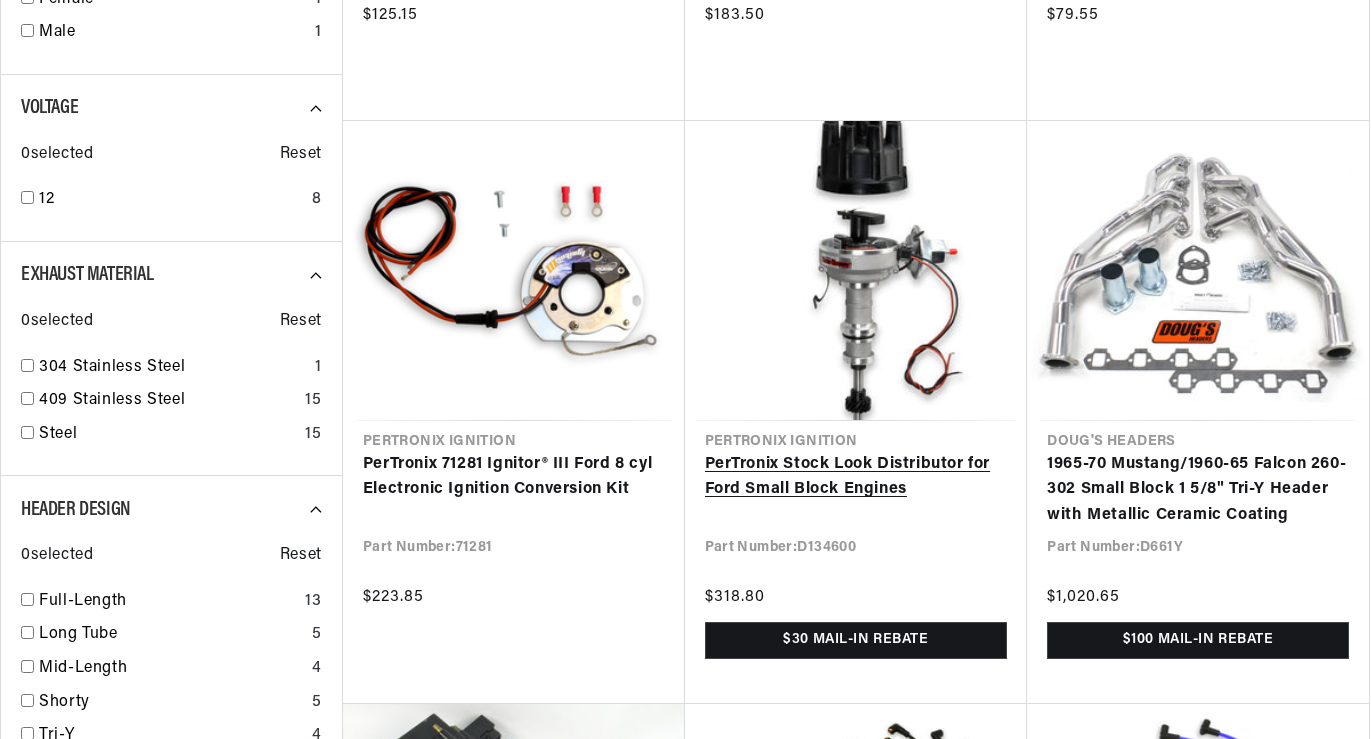 click on "PerTronix Stock Look Distributor for Ford Small Block Engines" at bounding box center [856, 477] 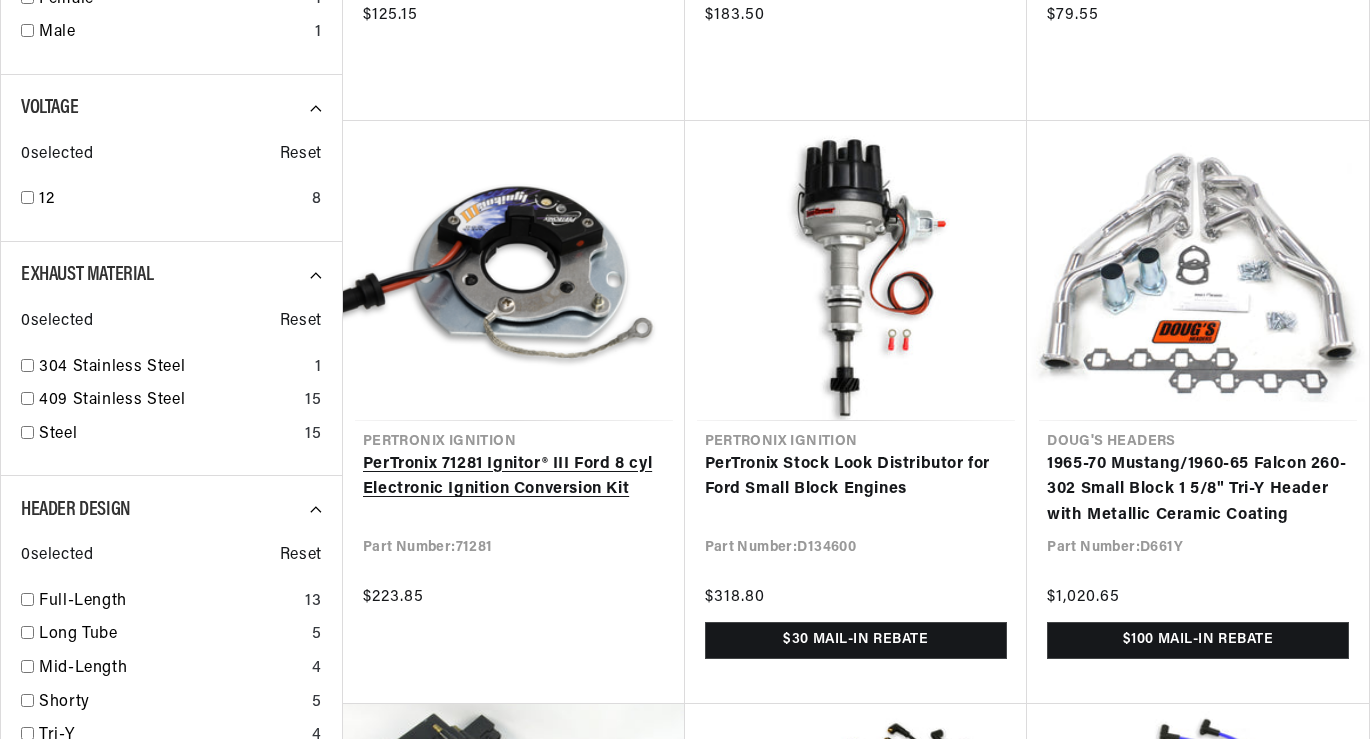 scroll, scrollTop: 973, scrollLeft: 0, axis: vertical 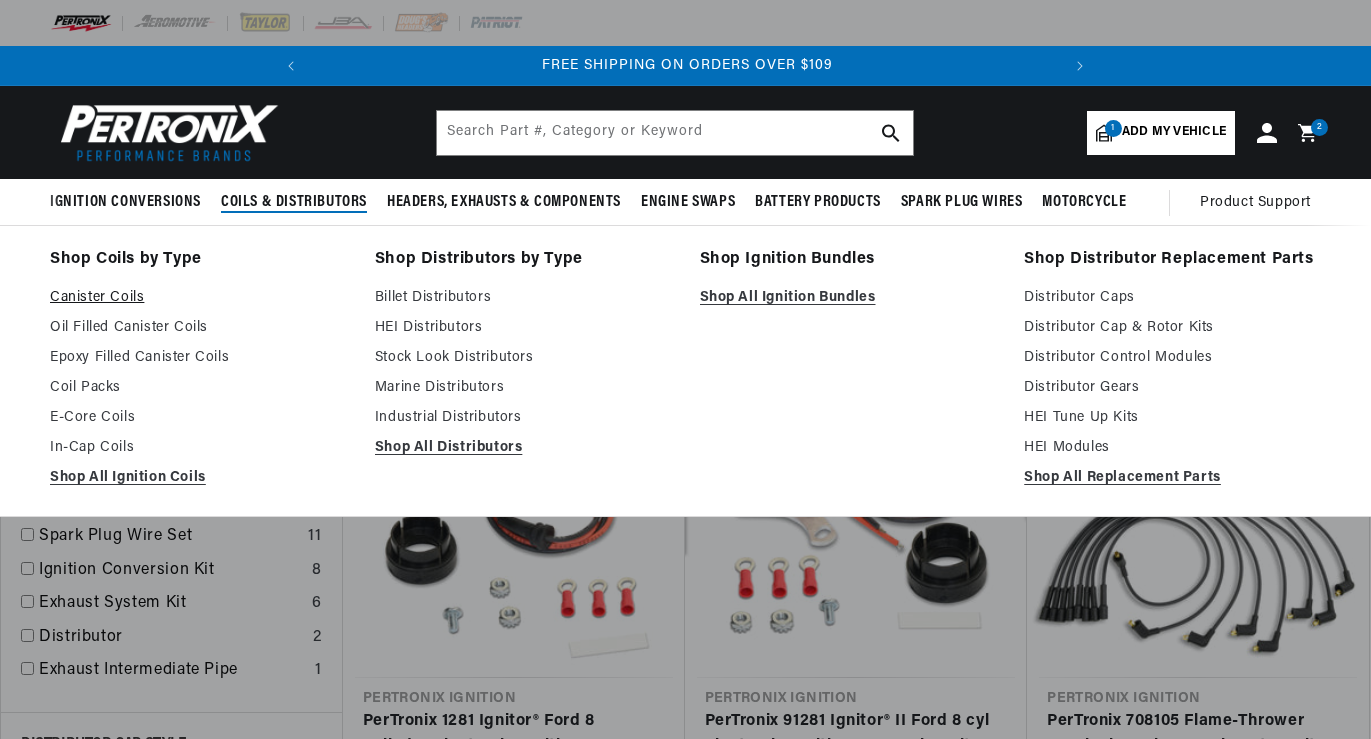 click on "Canister Coils" at bounding box center (198, 298) 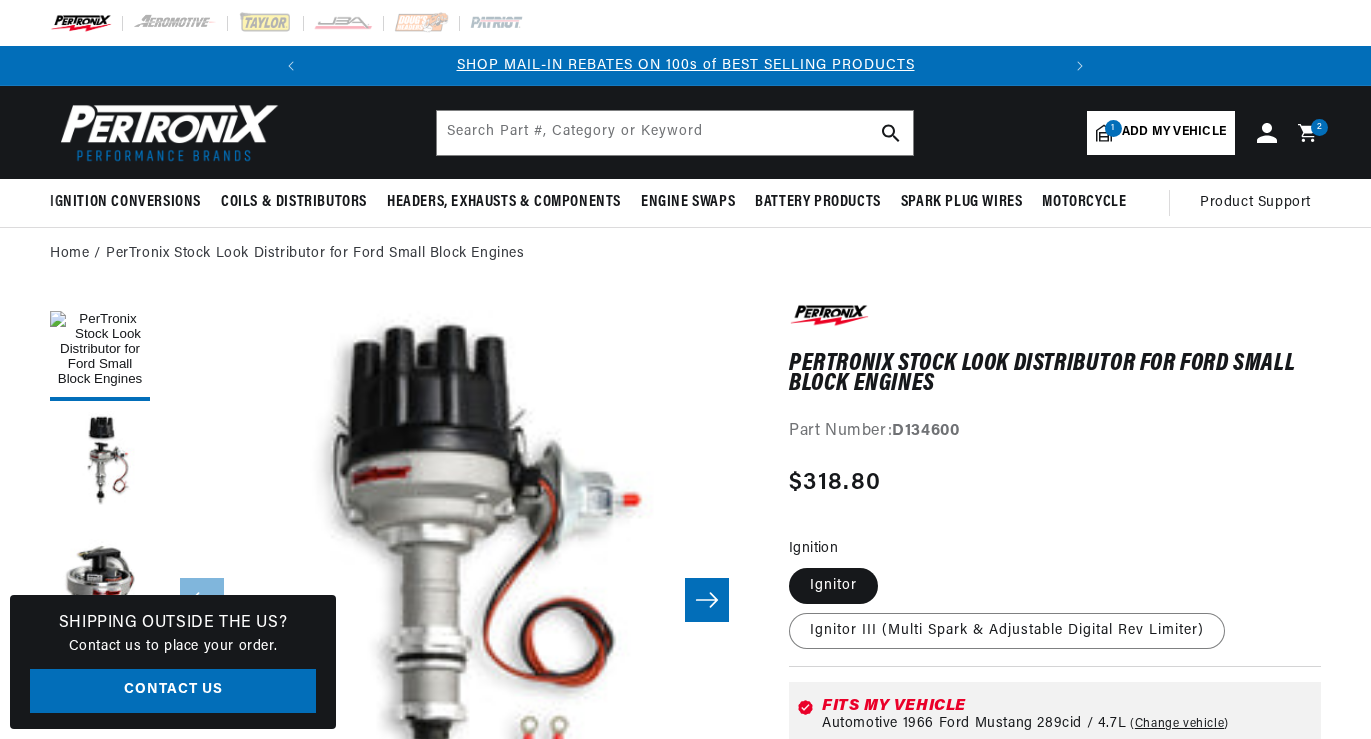 scroll, scrollTop: 0, scrollLeft: 0, axis: both 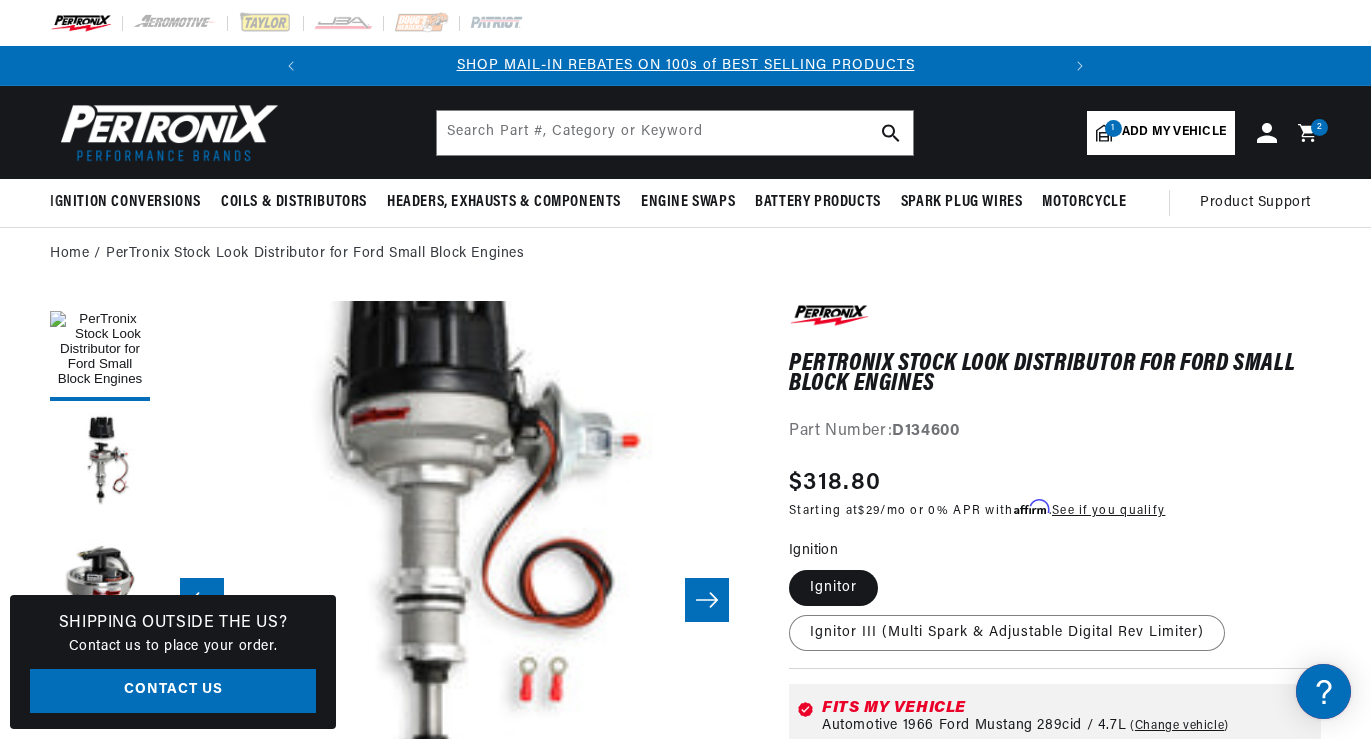 click 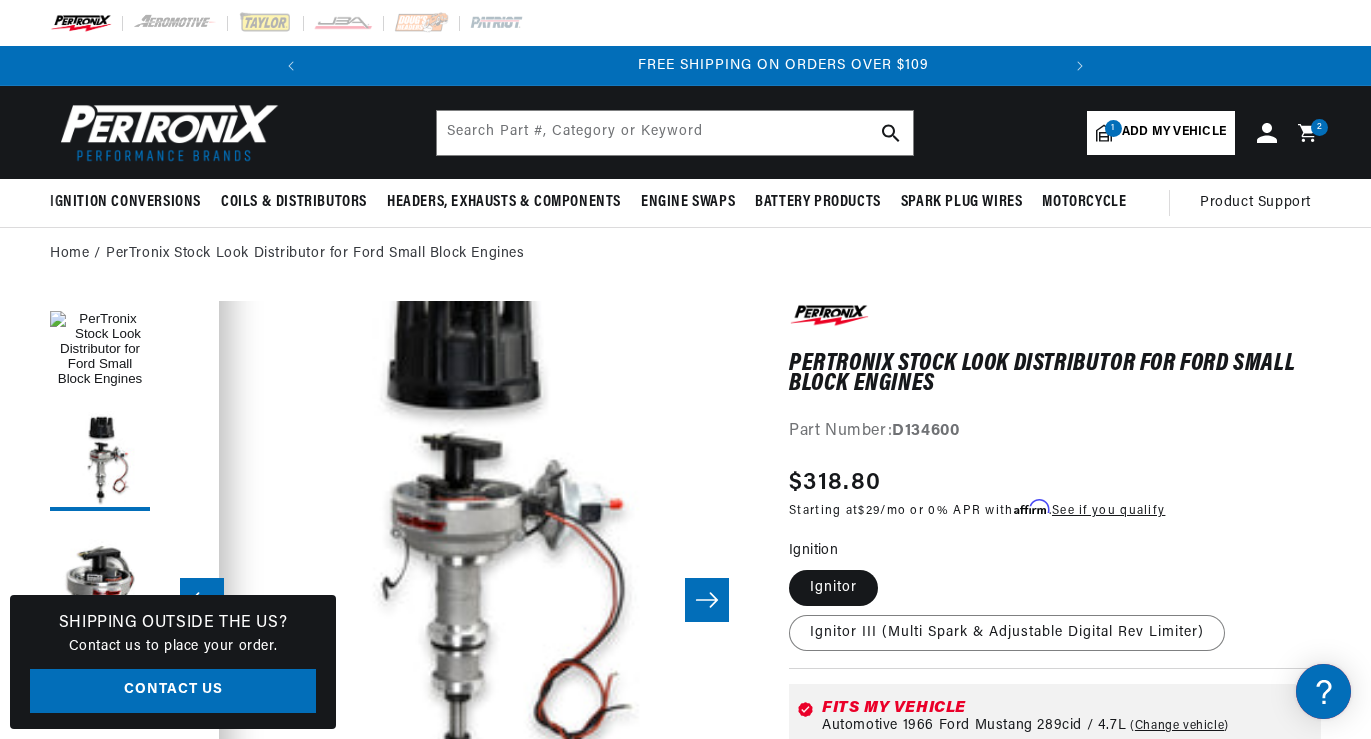 scroll, scrollTop: 0, scrollLeft: 747, axis: horizontal 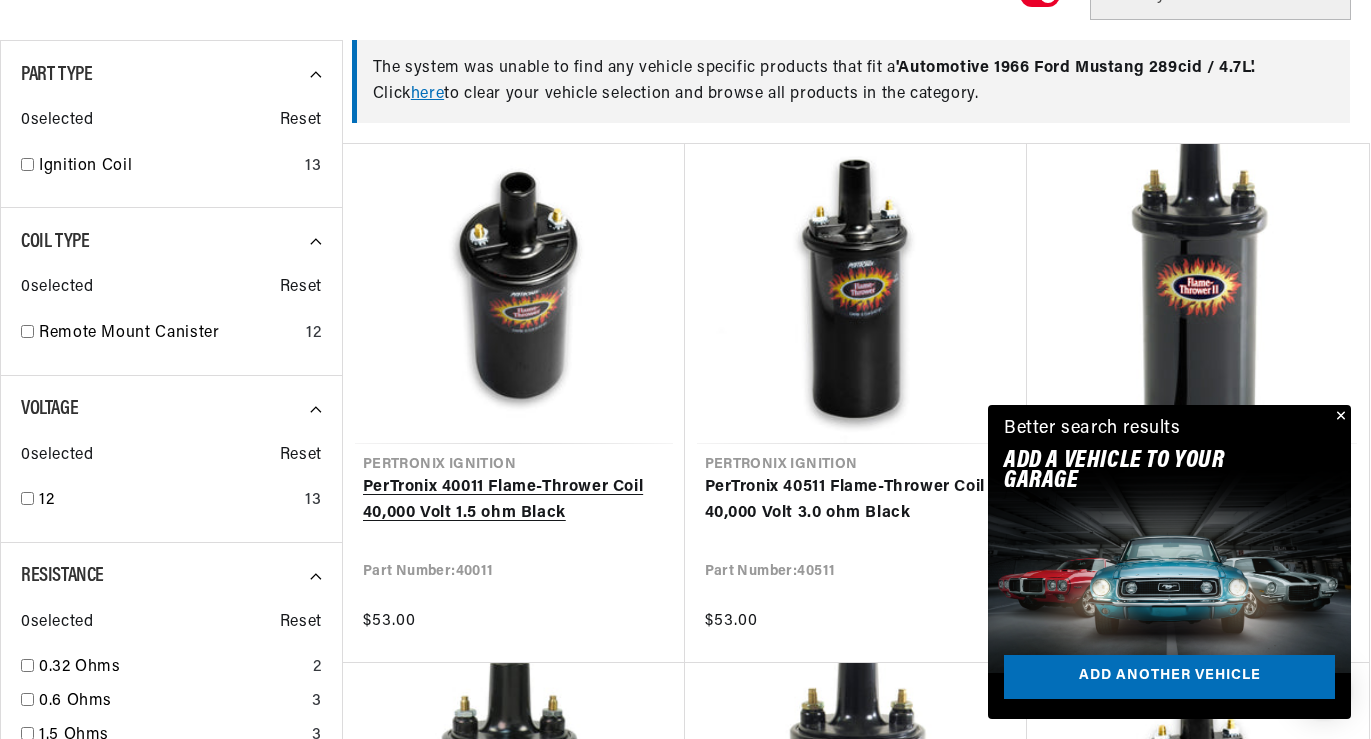 click on "PerTronix 40011 Flame-Thrower Coil 40,000 Volt 1.5 ohm Black" at bounding box center (514, 500) 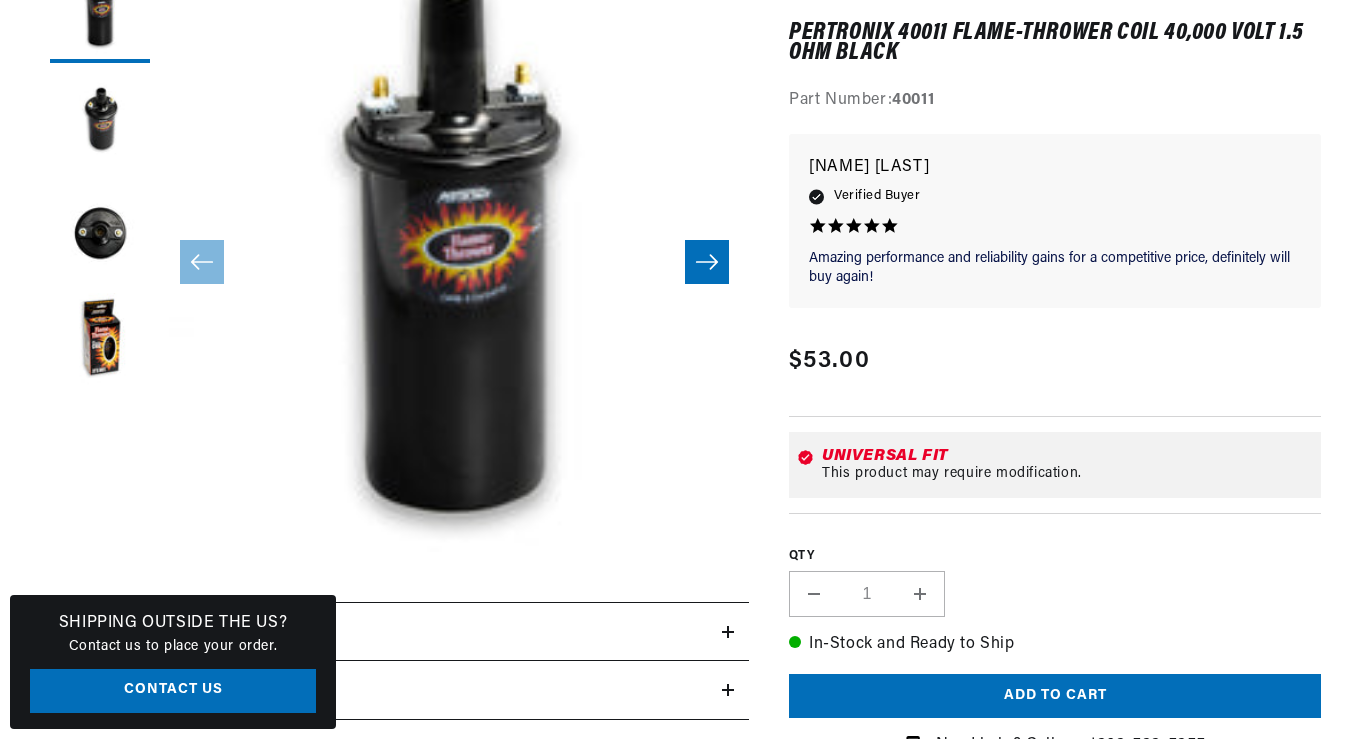 scroll, scrollTop: 484, scrollLeft: 0, axis: vertical 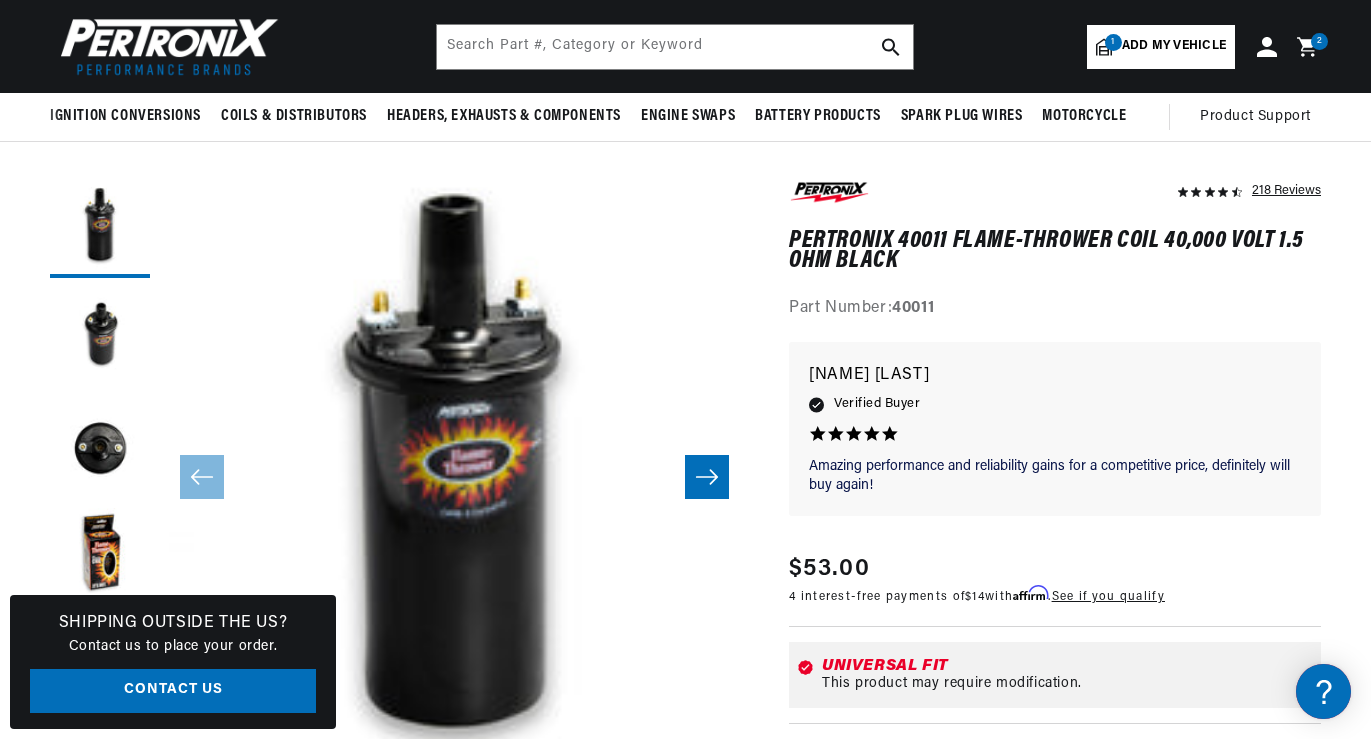 click on "2 2 items" at bounding box center (1319, 41) 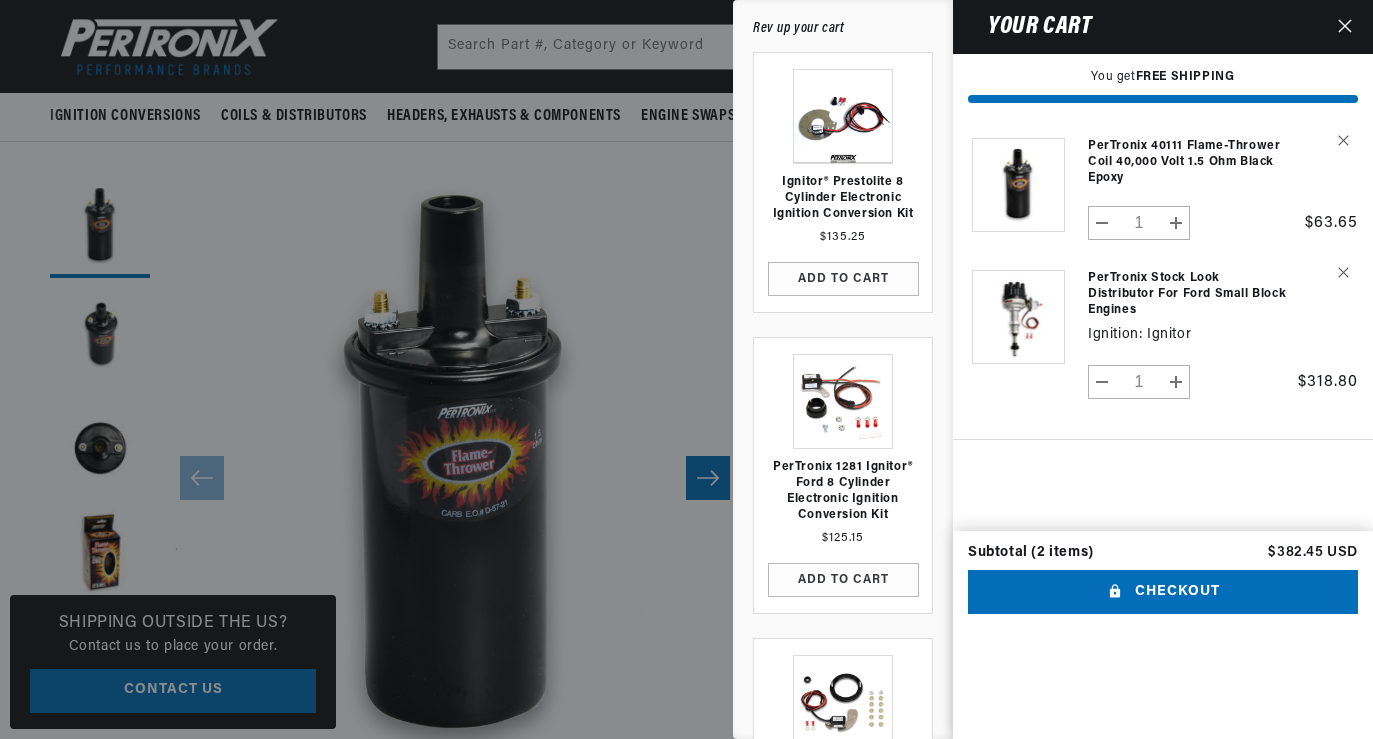 scroll, scrollTop: 0, scrollLeft: 0, axis: both 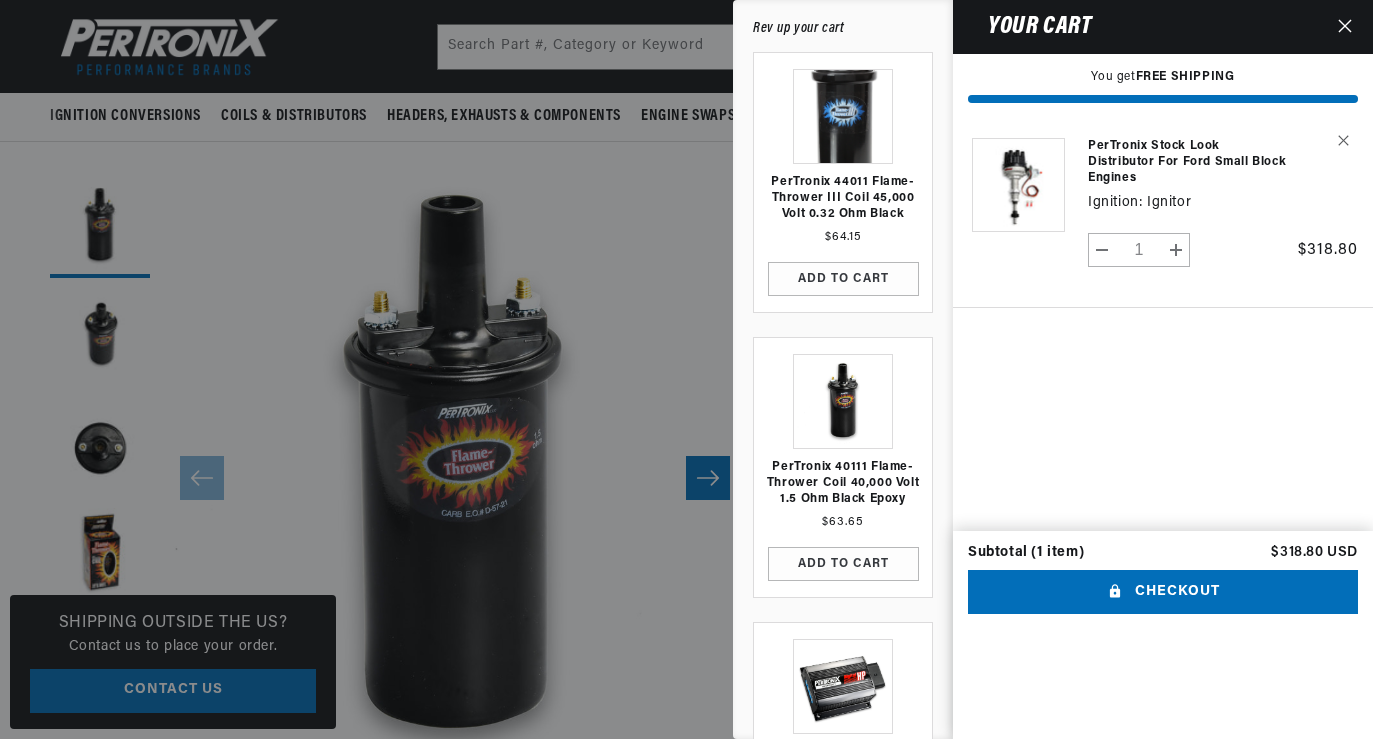 click at bounding box center (686, 369) 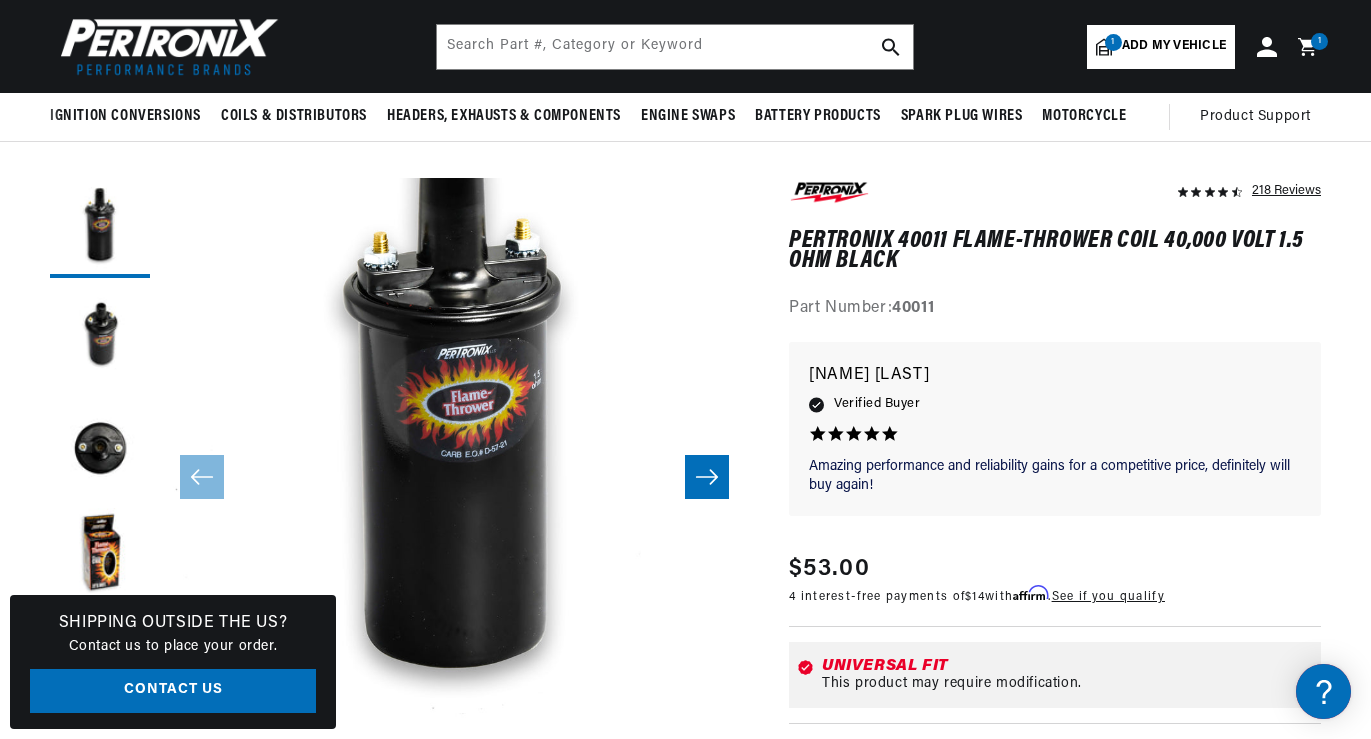 scroll, scrollTop: 60, scrollLeft: 0, axis: vertical 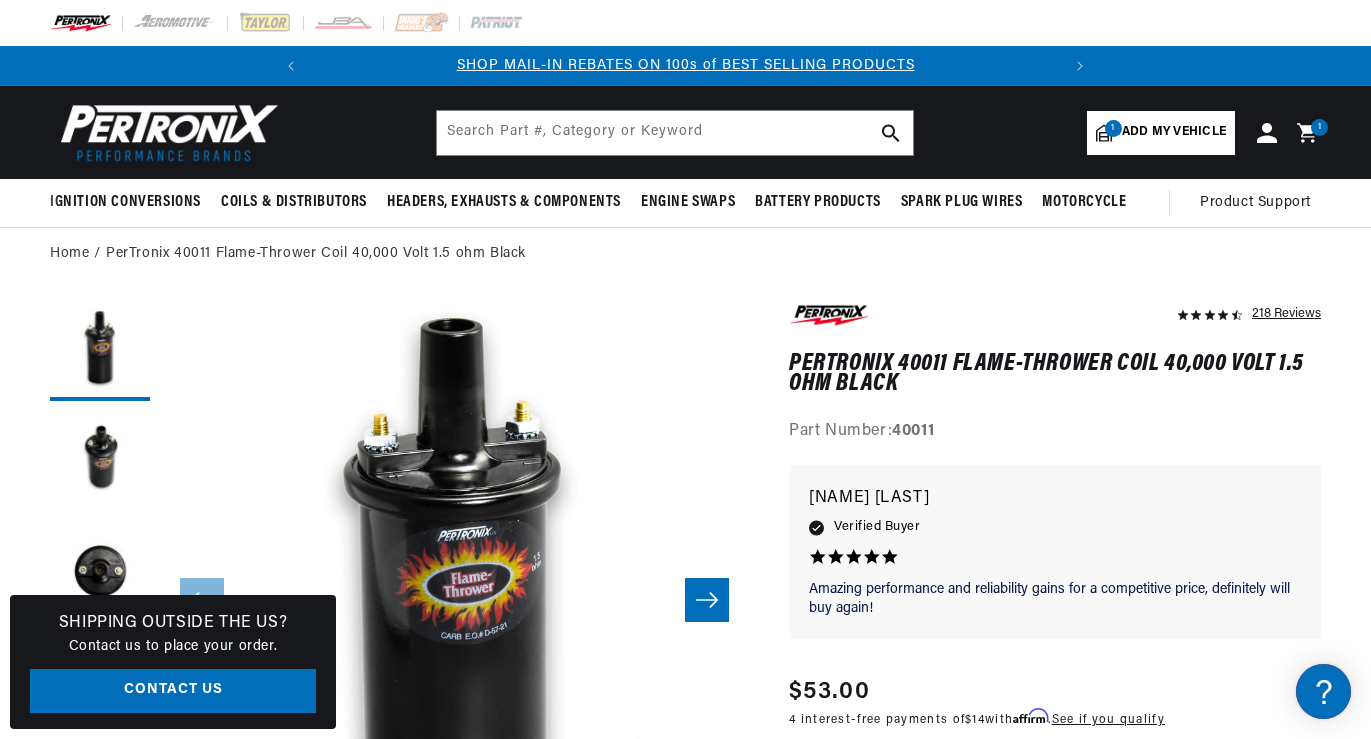 click 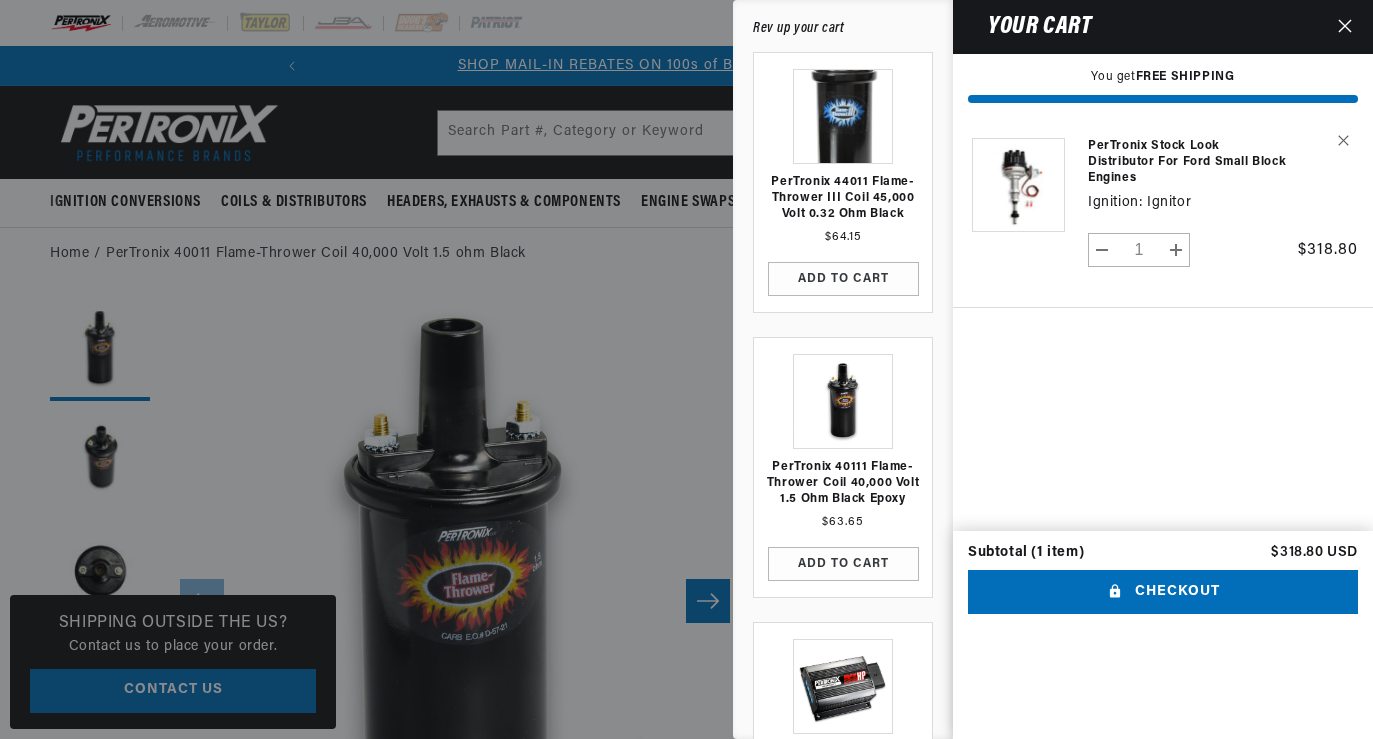 click at bounding box center (686, 369) 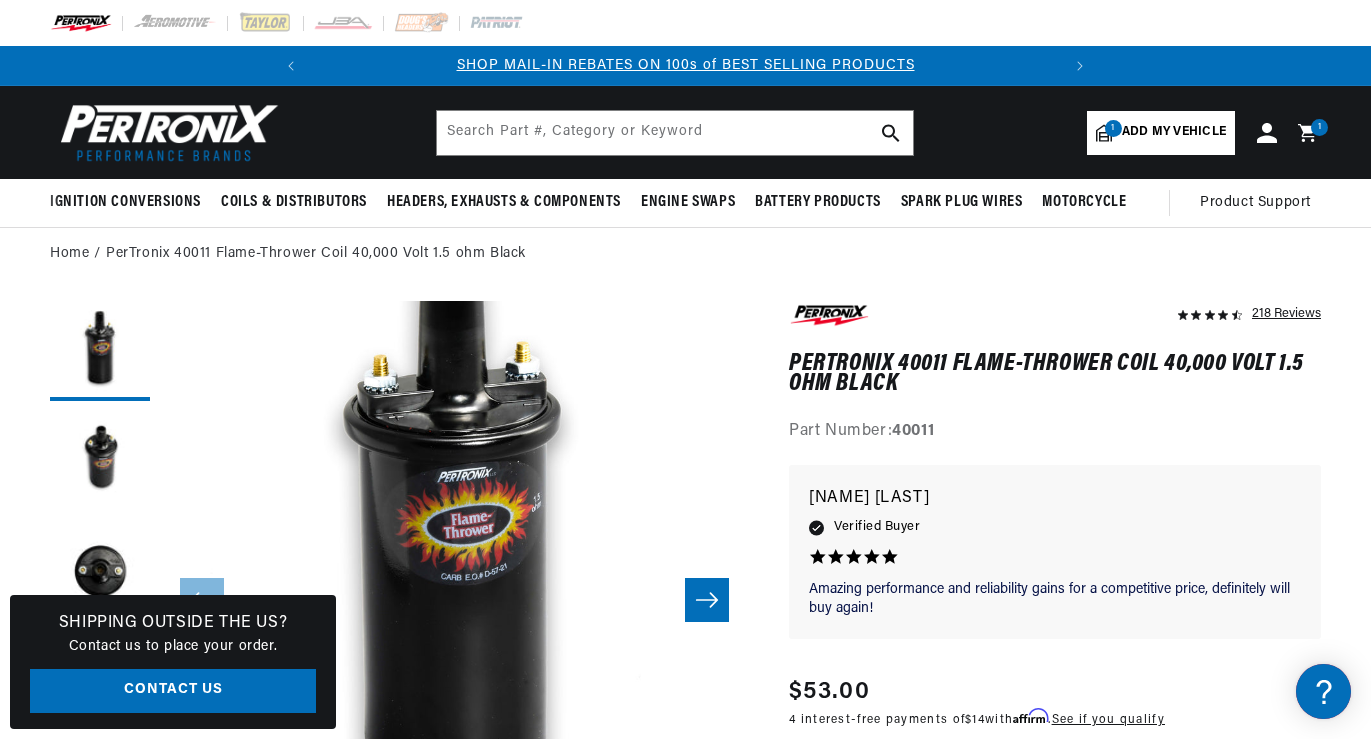 scroll, scrollTop: 59, scrollLeft: 0, axis: vertical 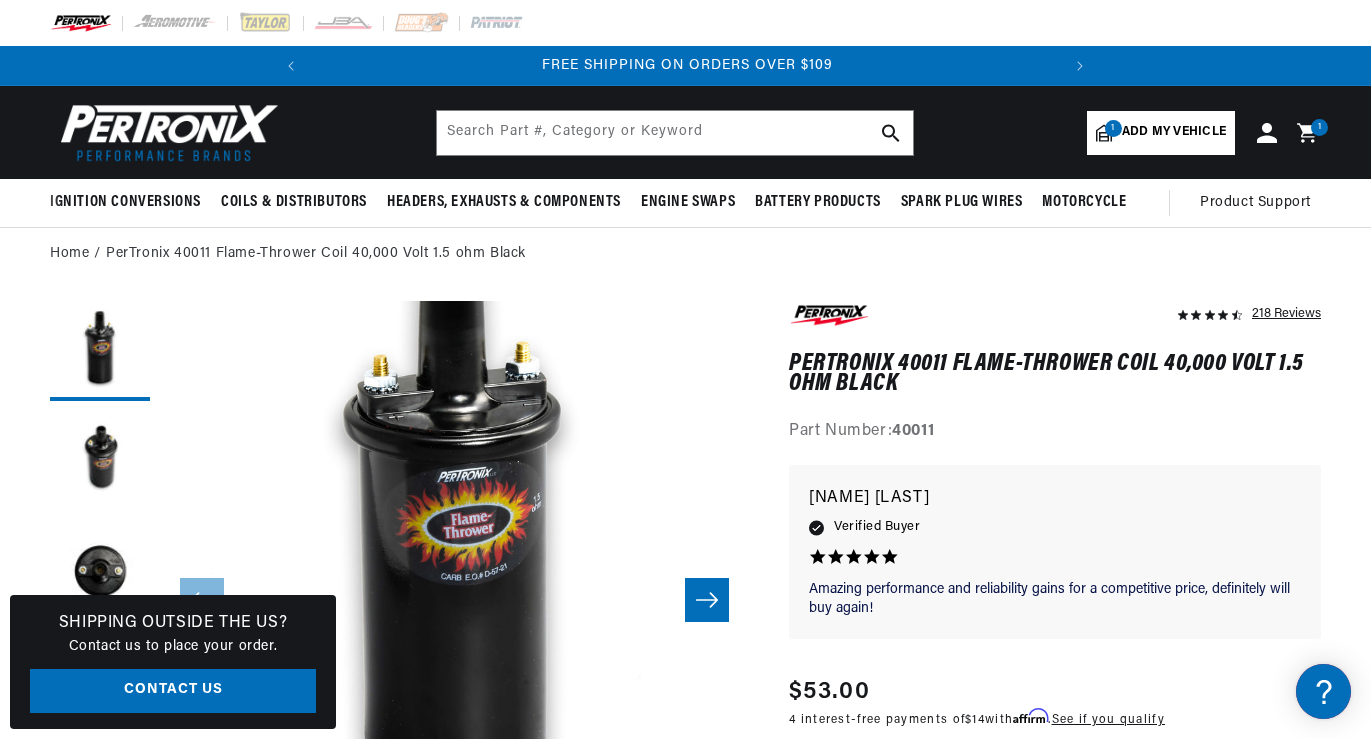 click on "1 1 item" at bounding box center [1319, 127] 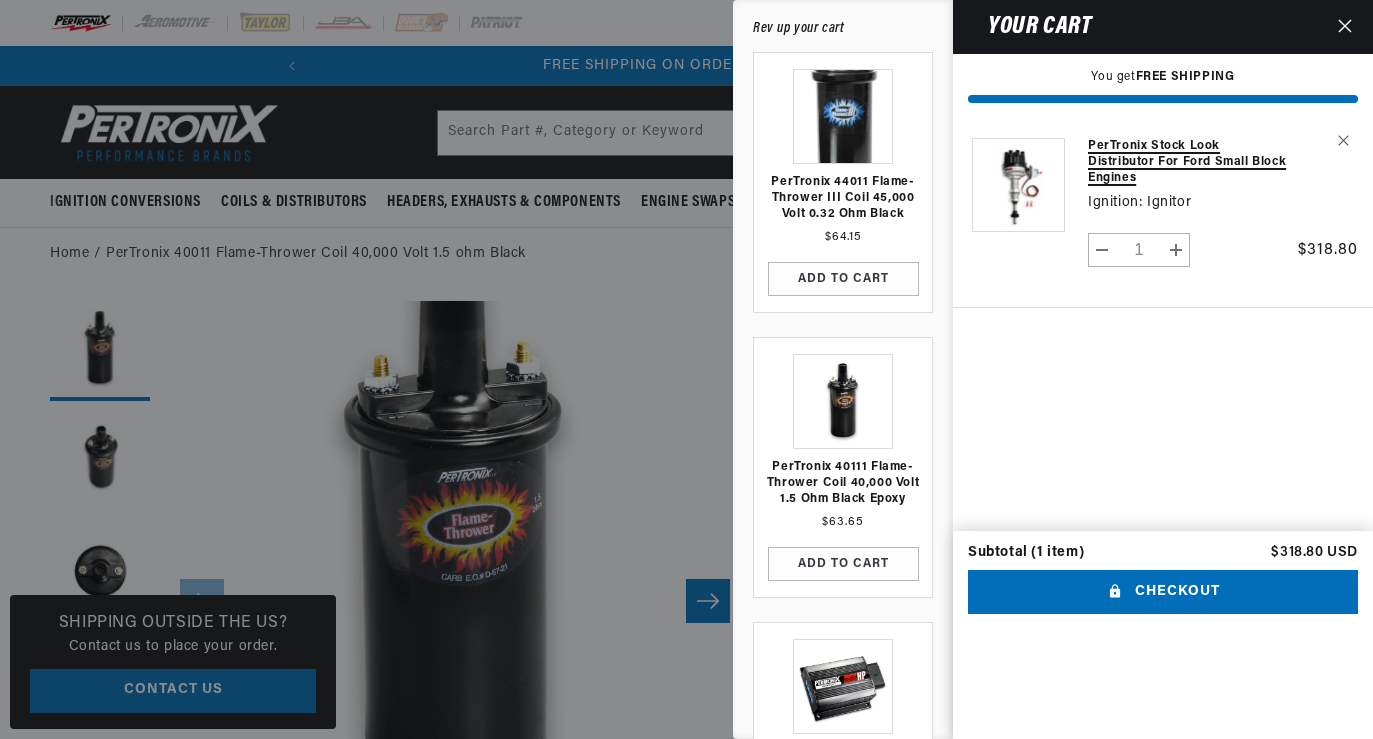 click on "PerTronix Stock Look Distributor for Ford Small Block Engines" at bounding box center (1187, 162) 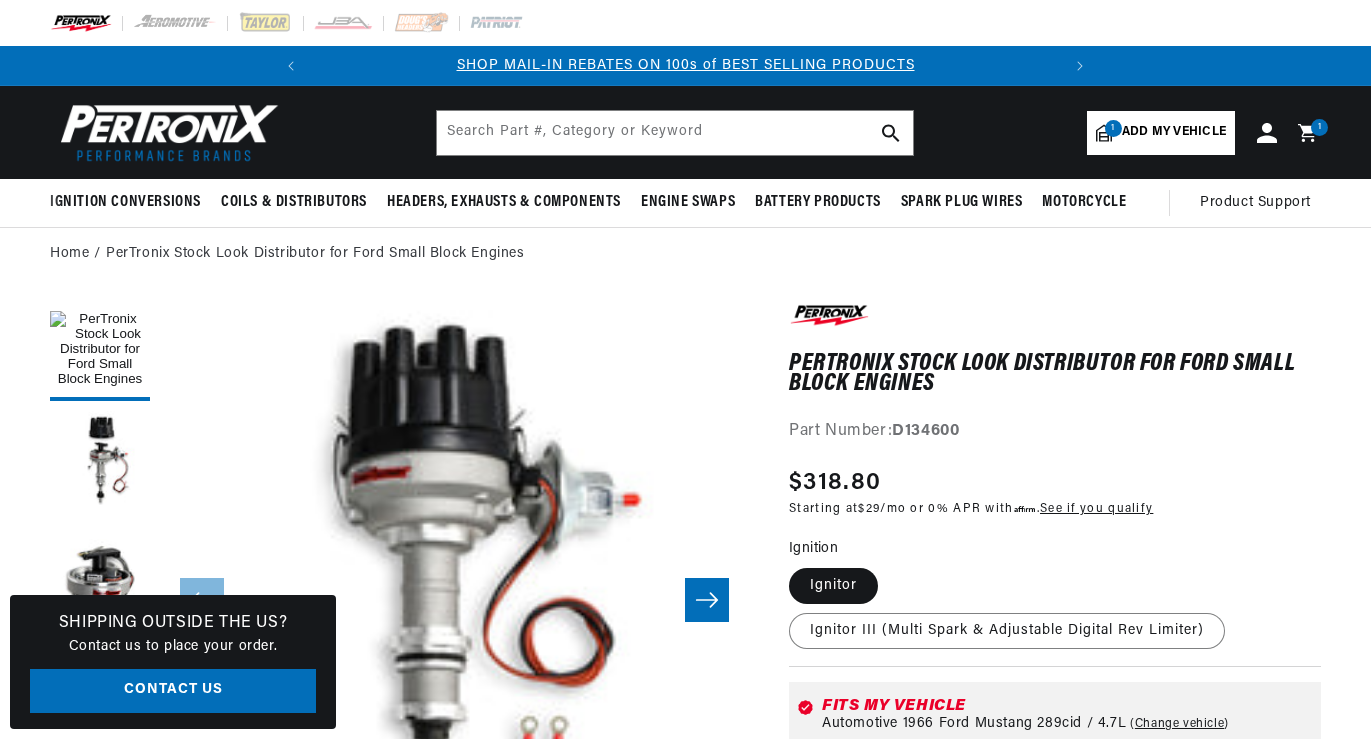 scroll, scrollTop: 0, scrollLeft: 0, axis: both 